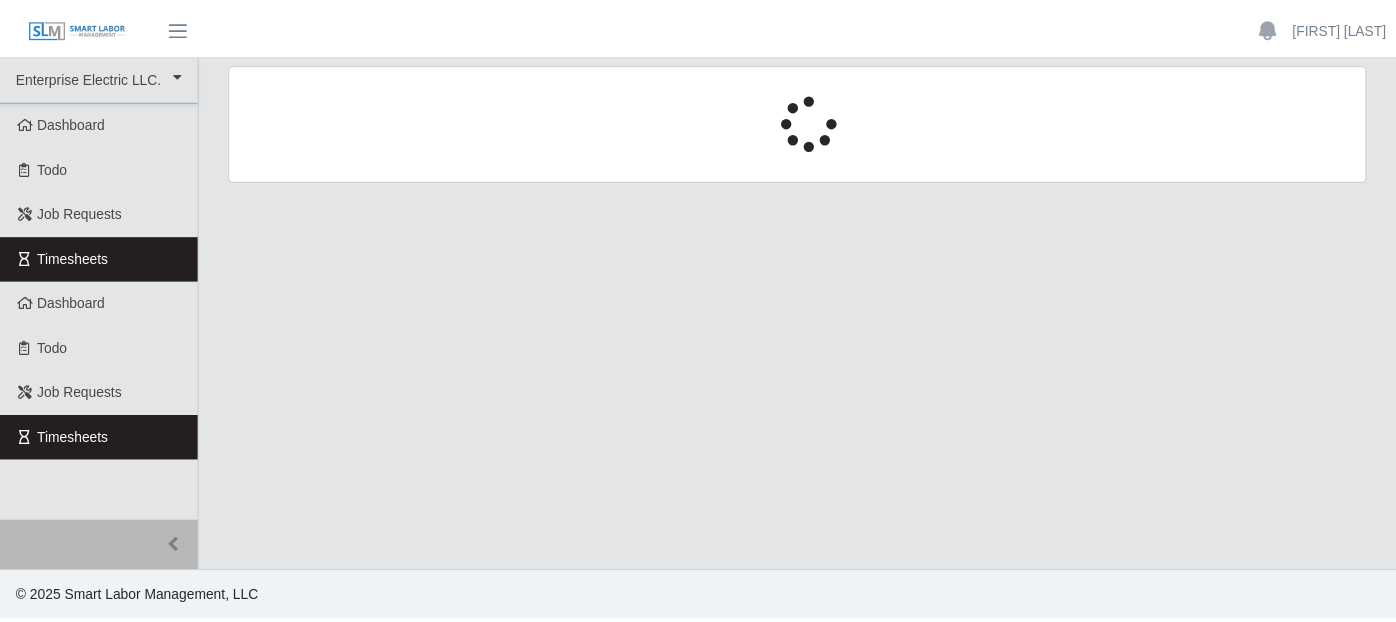 scroll, scrollTop: 0, scrollLeft: 0, axis: both 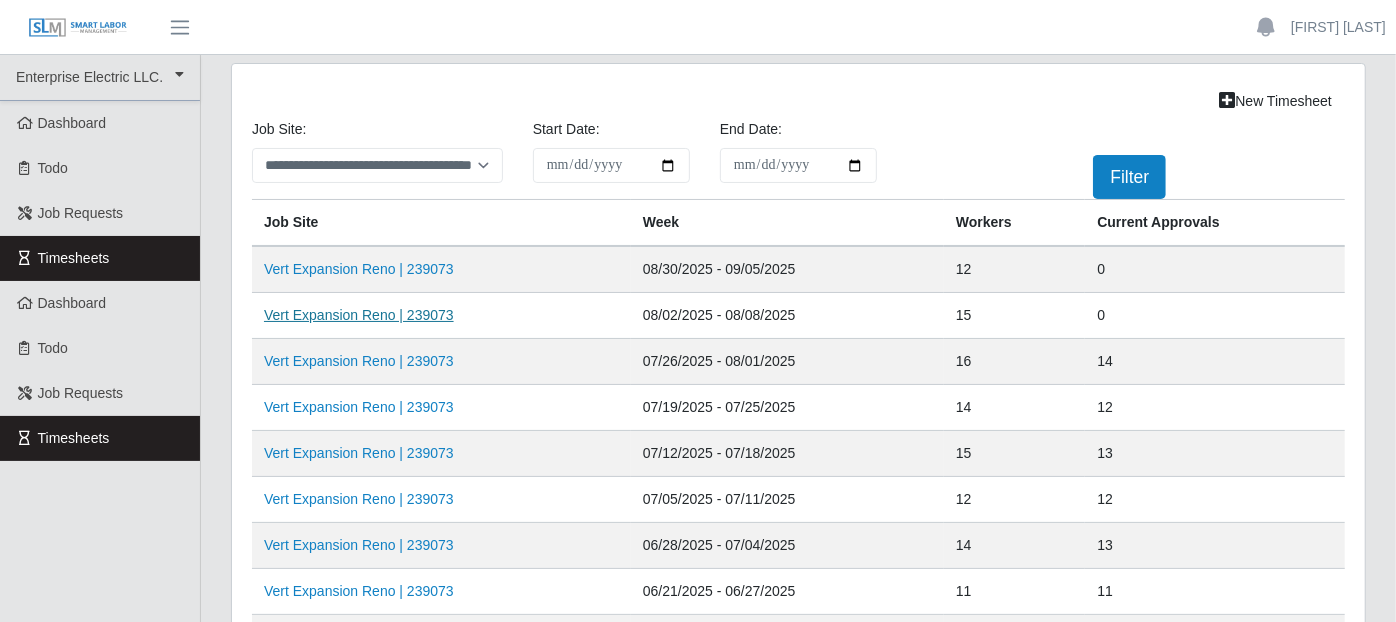 click on "Vert Expansion Reno | 239073" at bounding box center (359, 315) 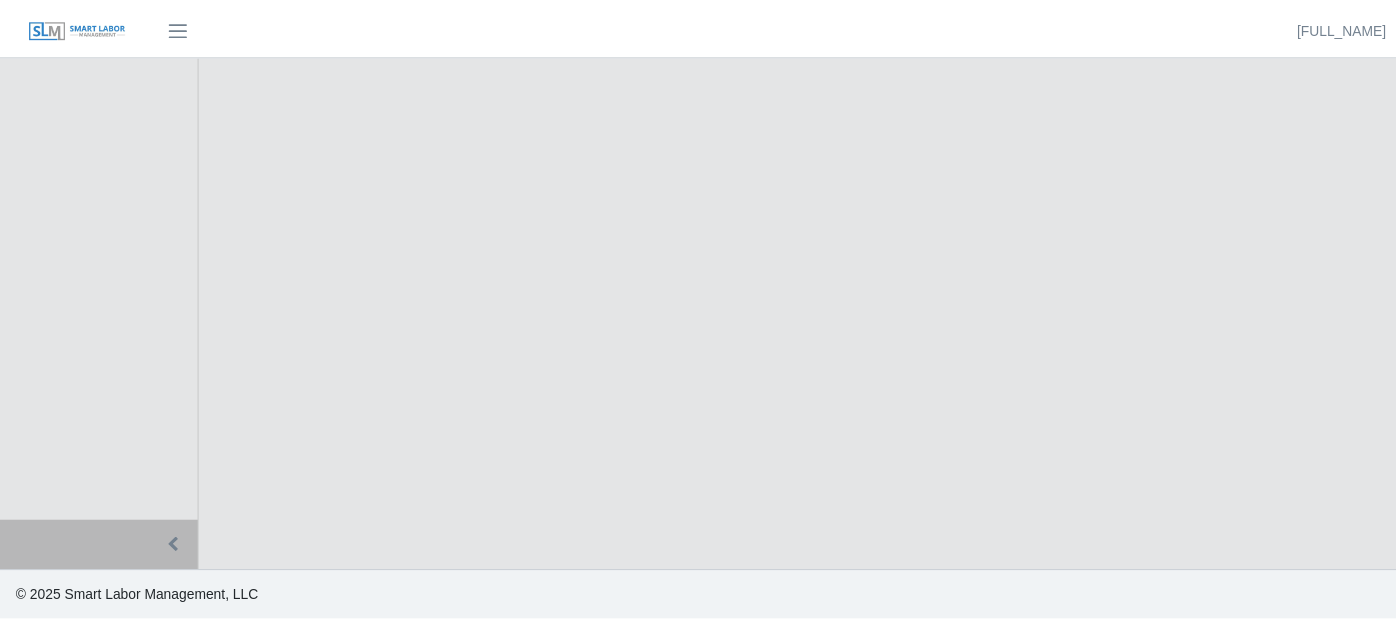 scroll, scrollTop: 0, scrollLeft: 0, axis: both 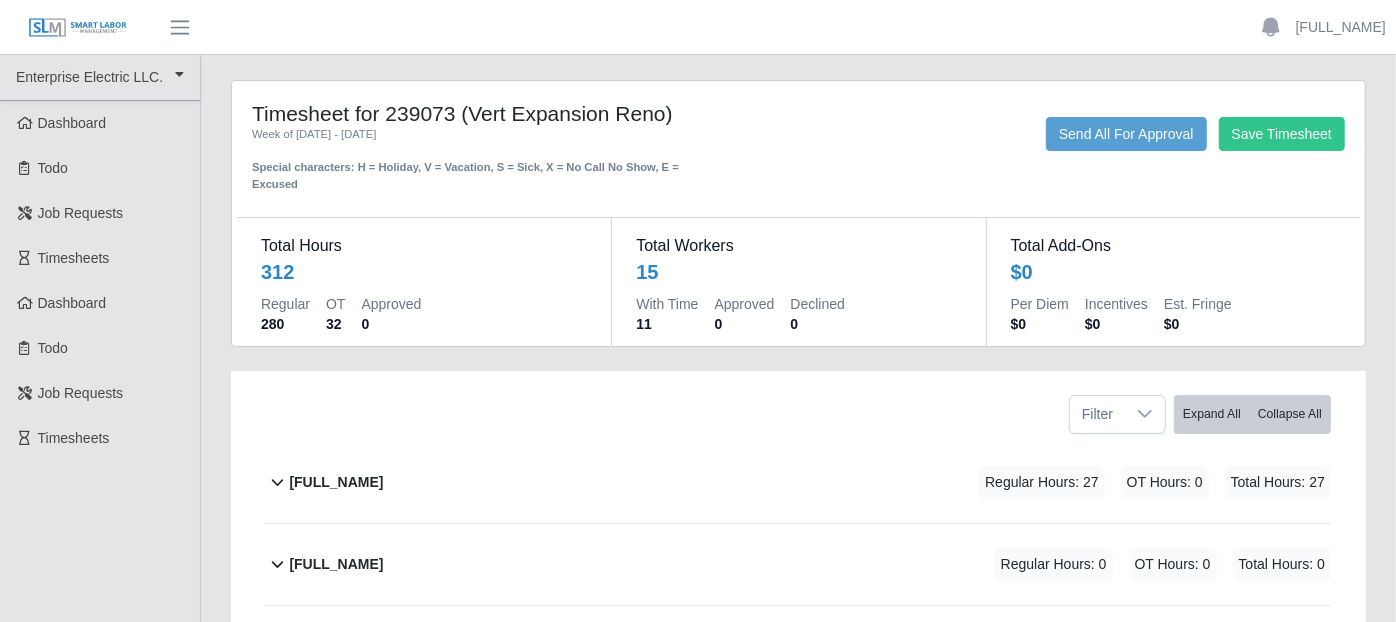 click on "David Vasquez Rios" at bounding box center [336, 482] 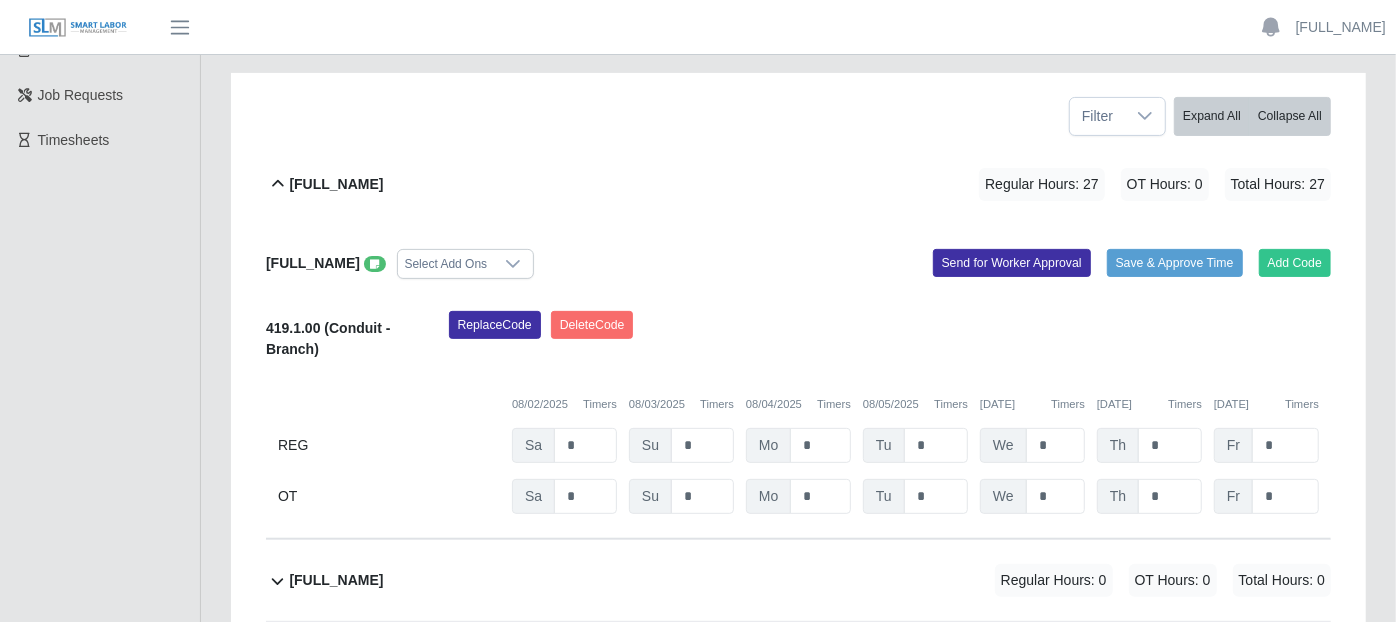 scroll, scrollTop: 333, scrollLeft: 0, axis: vertical 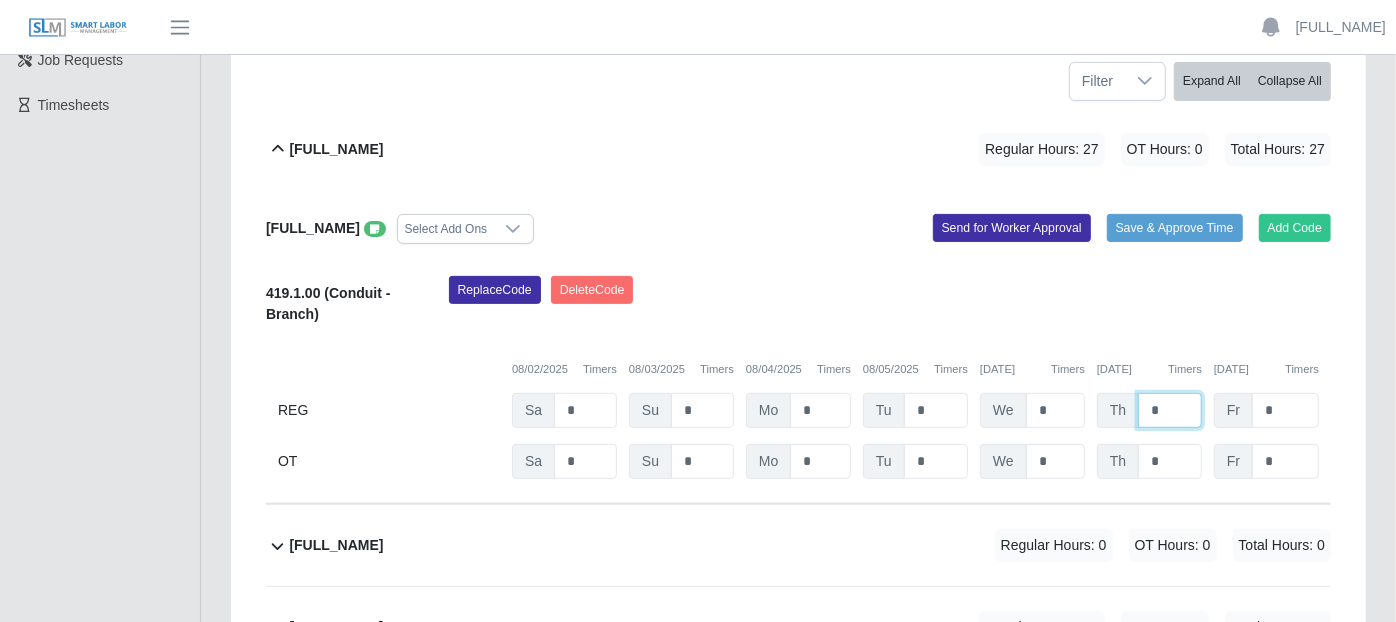 click on "*" at bounding box center [1170, 410] 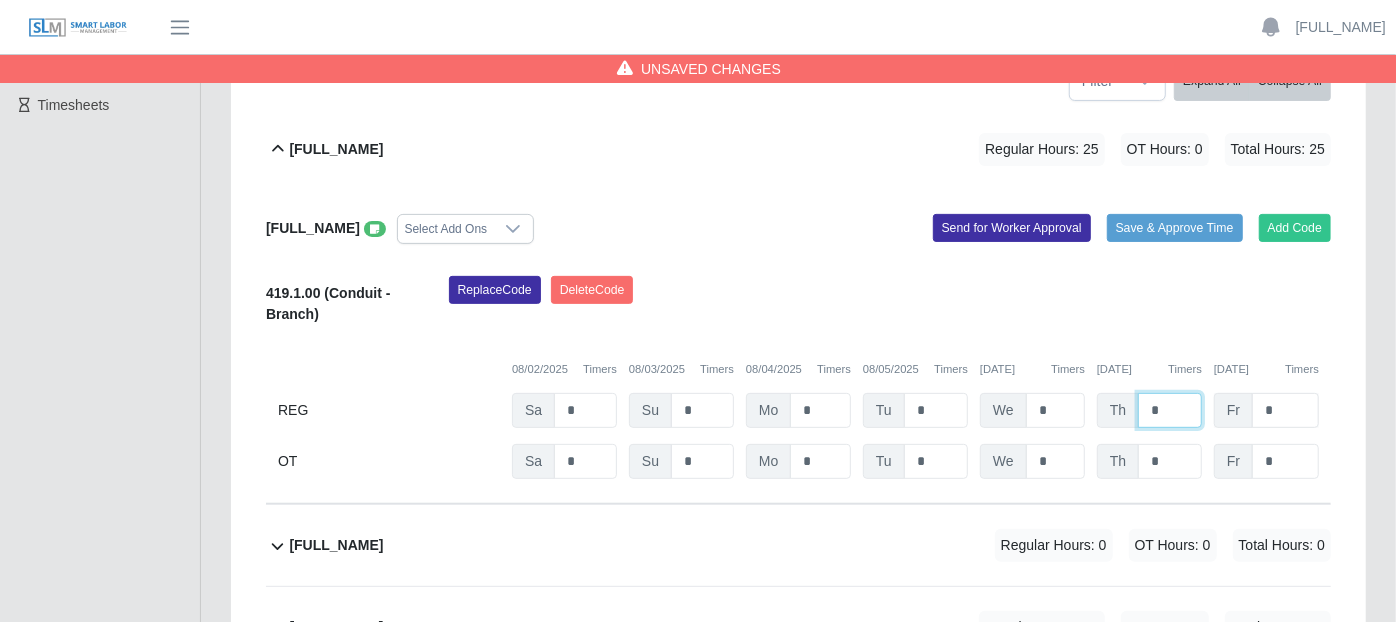 type on "*" 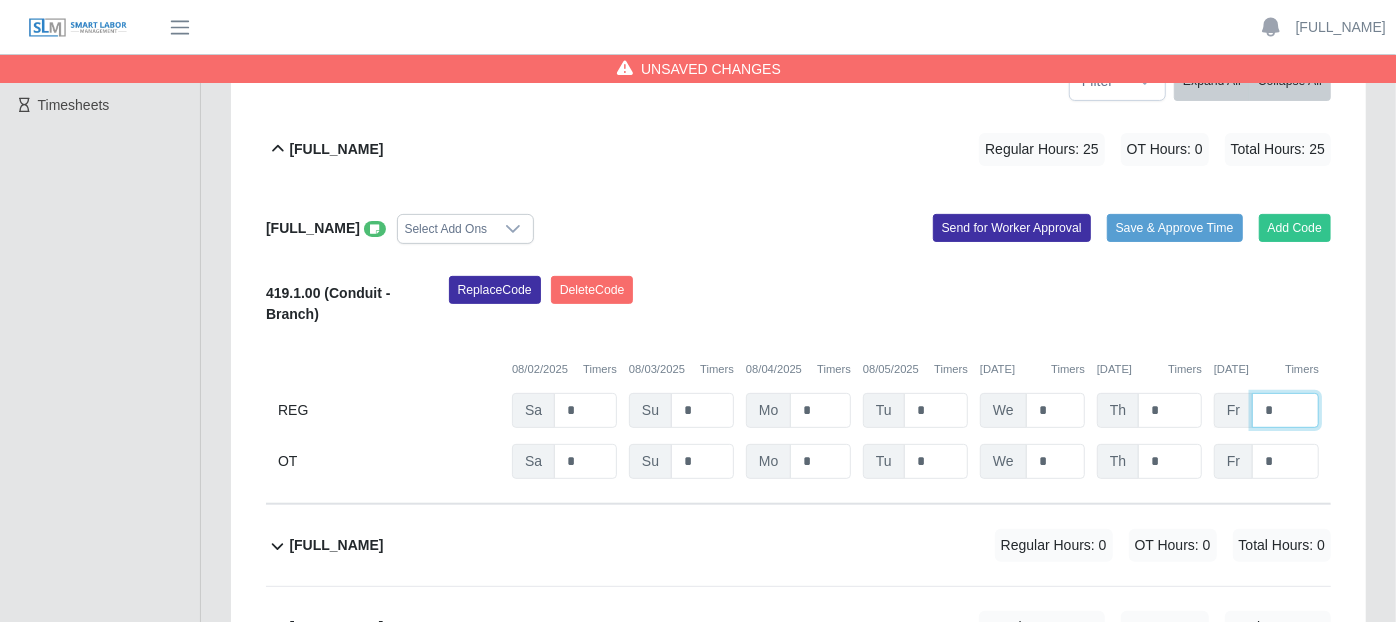 click on "*" at bounding box center [1285, 410] 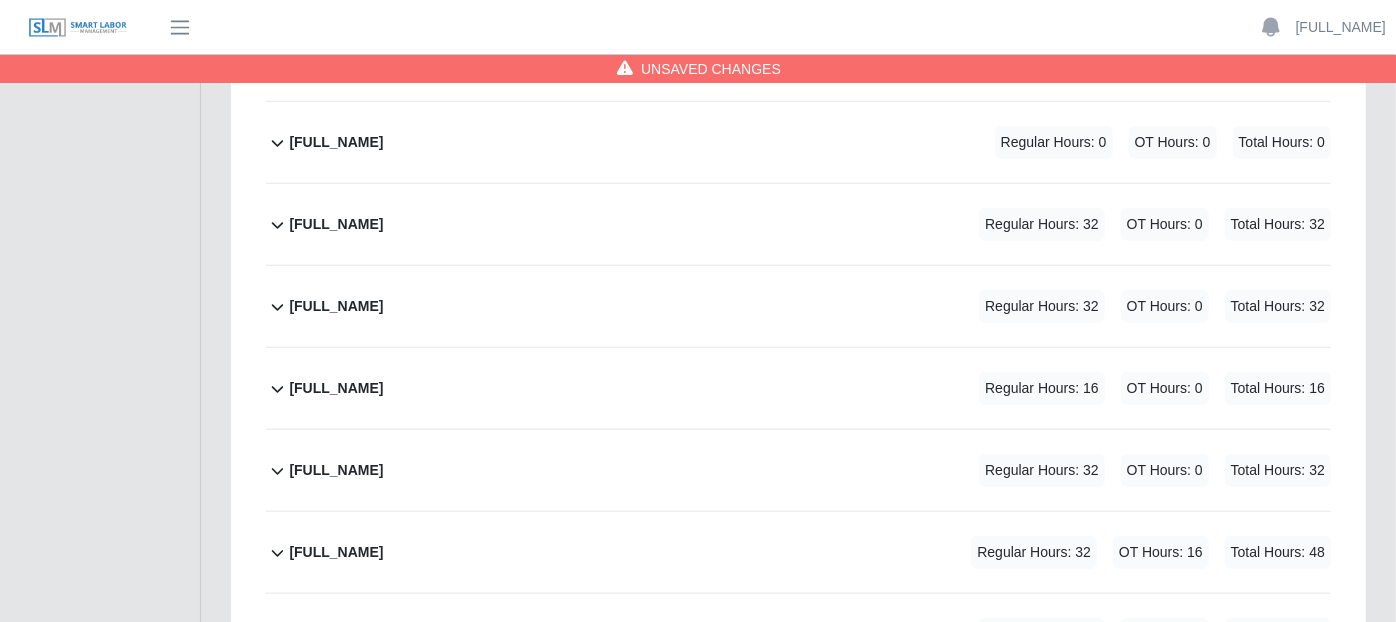 scroll, scrollTop: 1000, scrollLeft: 0, axis: vertical 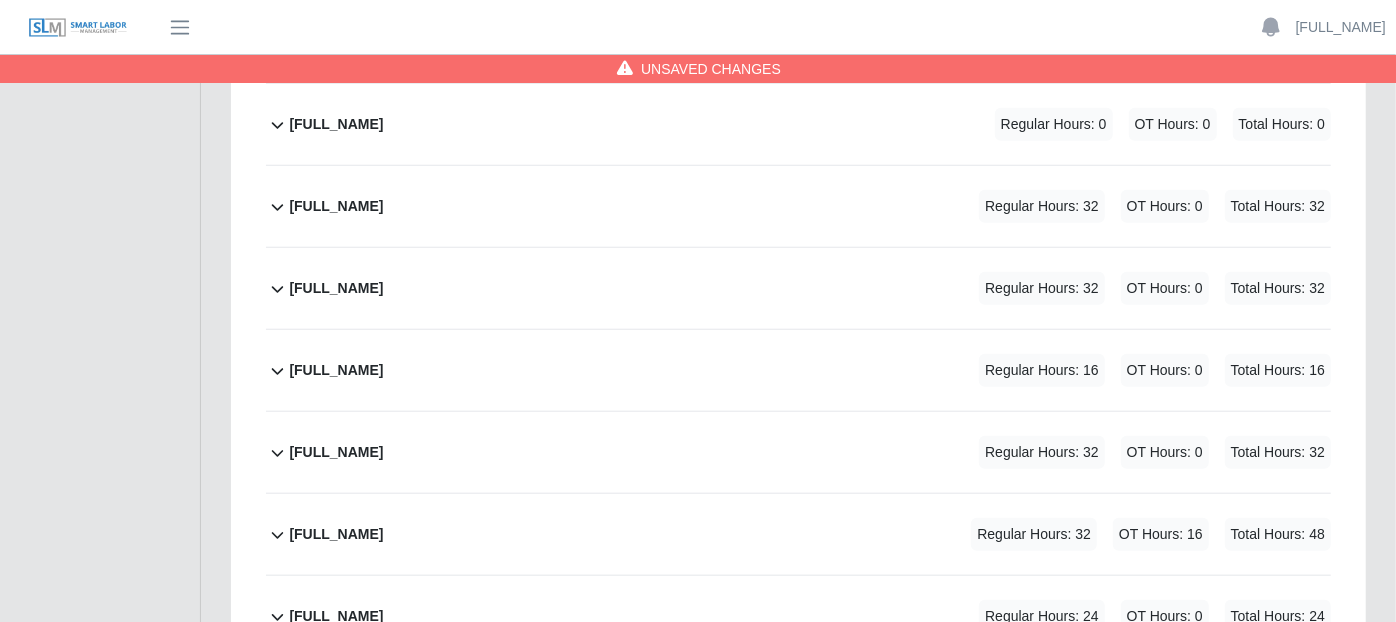 click 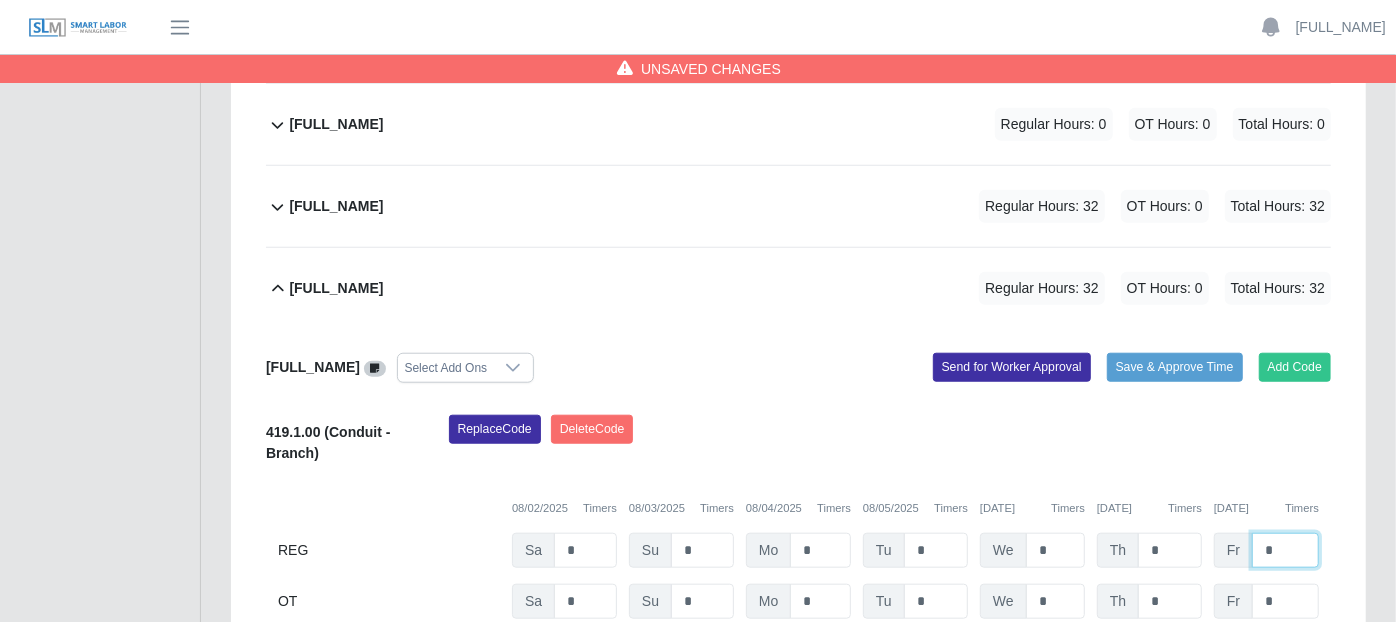 click on "*" at bounding box center (1285, 550) 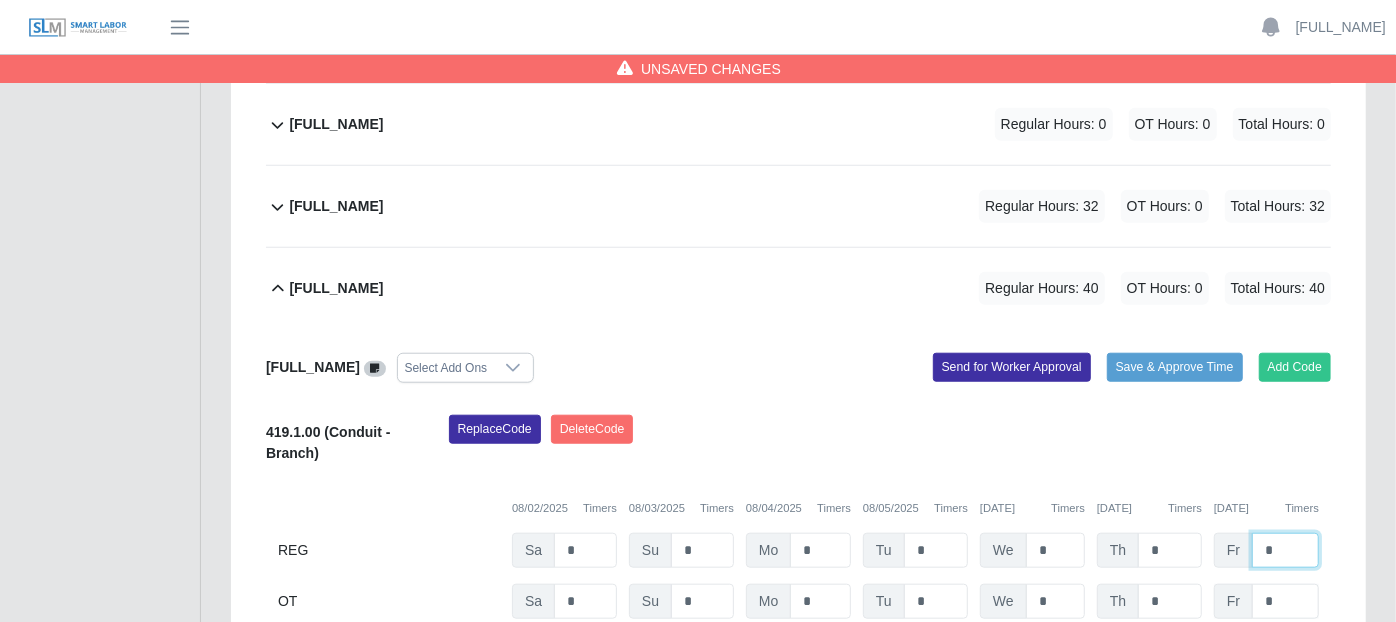 type on "*" 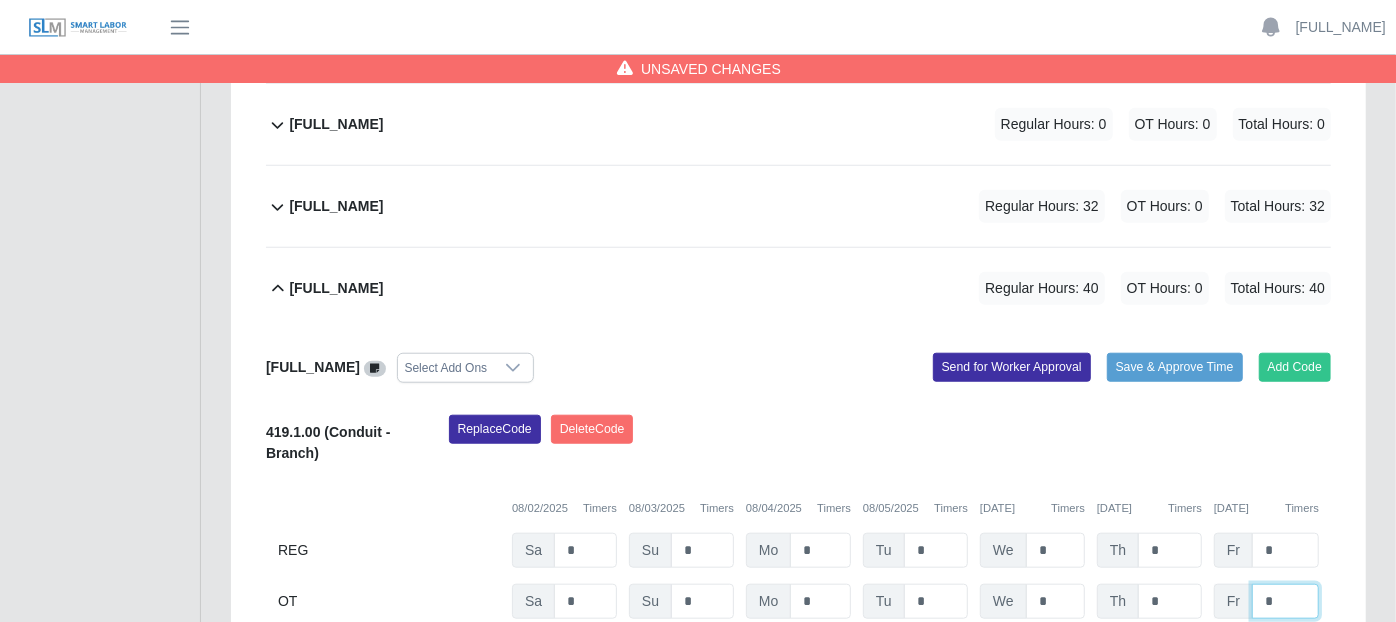 click on "*" at bounding box center [1285, -206] 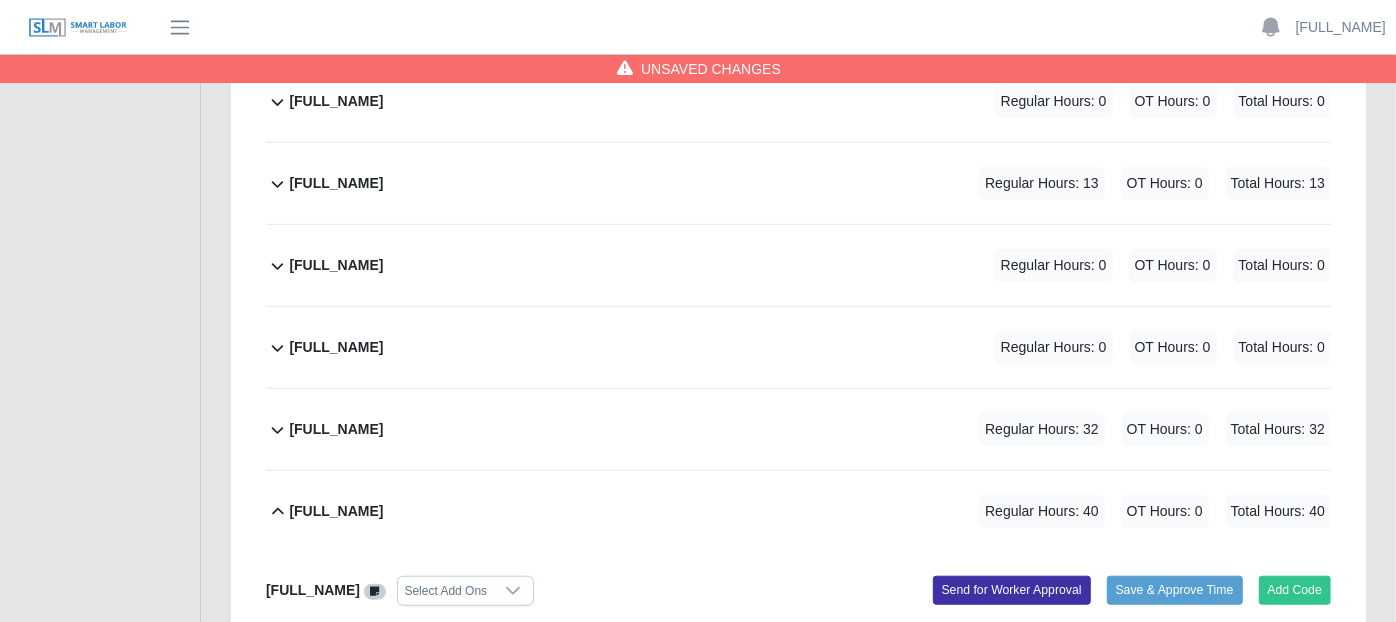 scroll, scrollTop: 666, scrollLeft: 0, axis: vertical 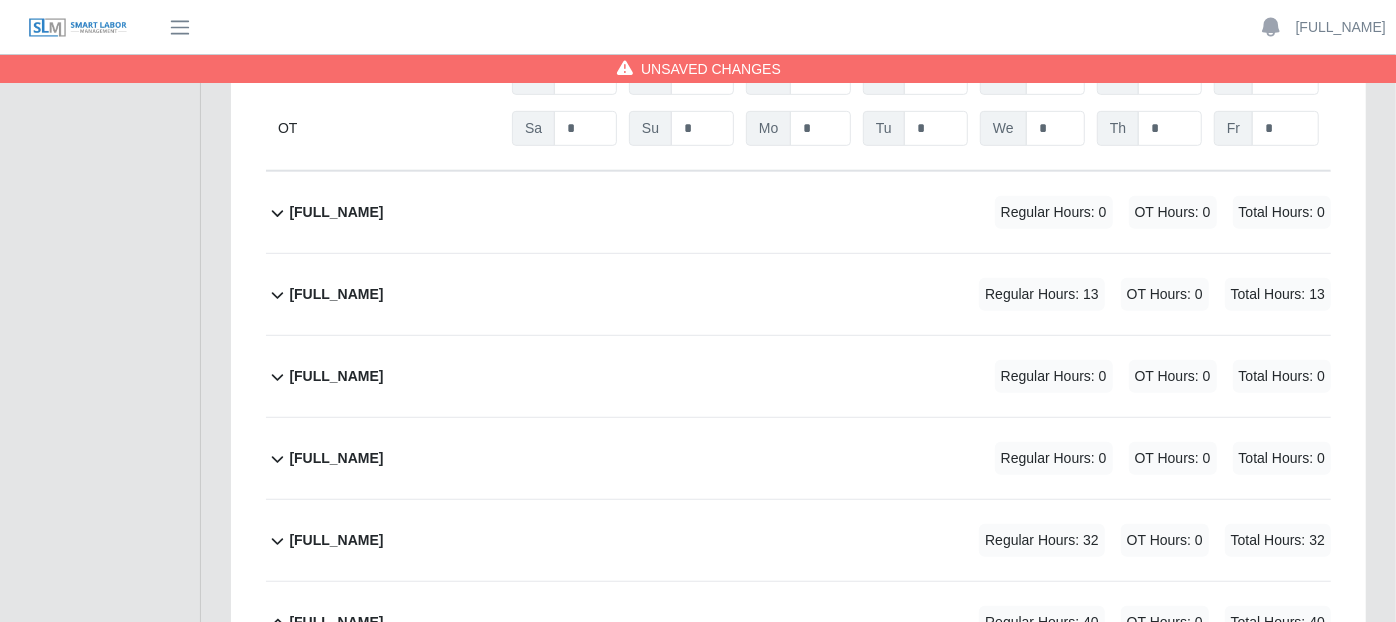 click 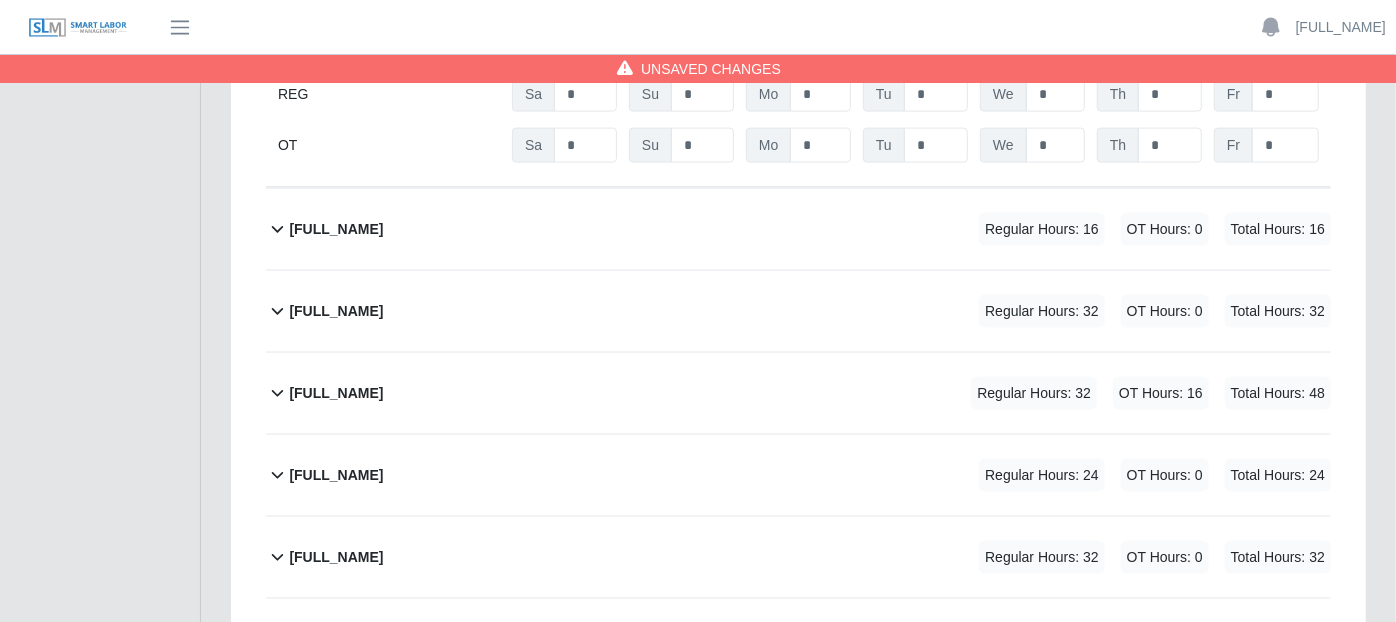 scroll, scrollTop: 1777, scrollLeft: 0, axis: vertical 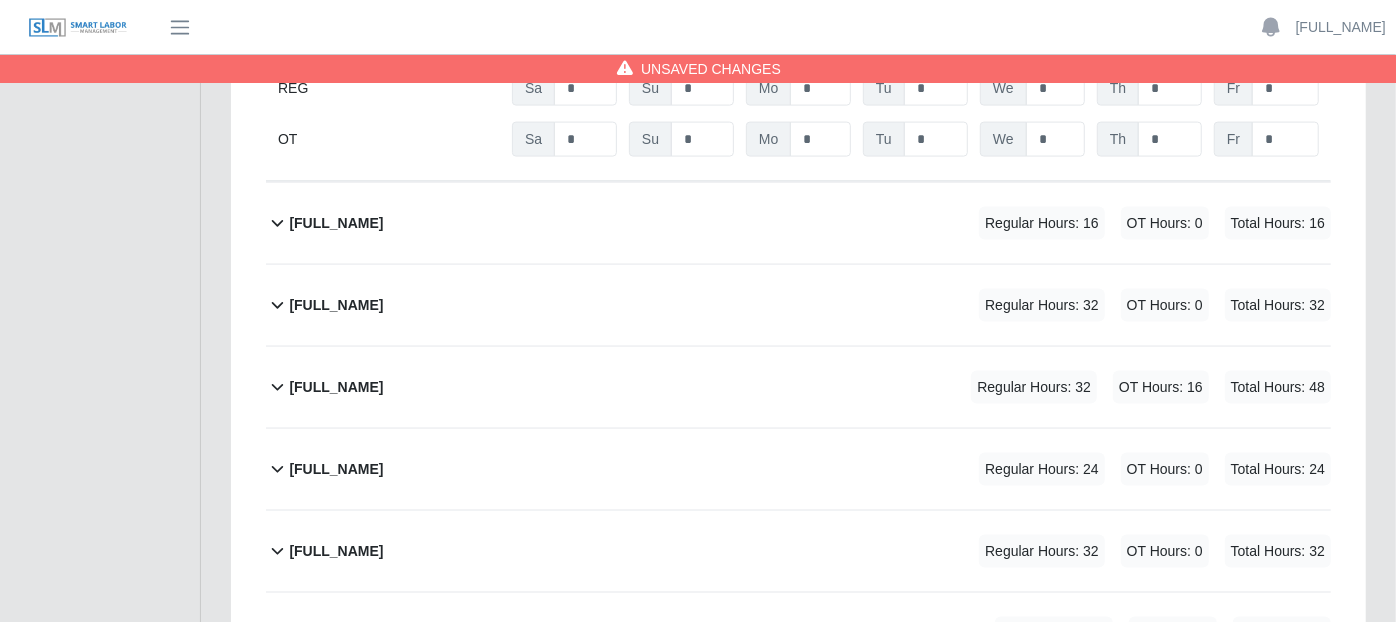 click 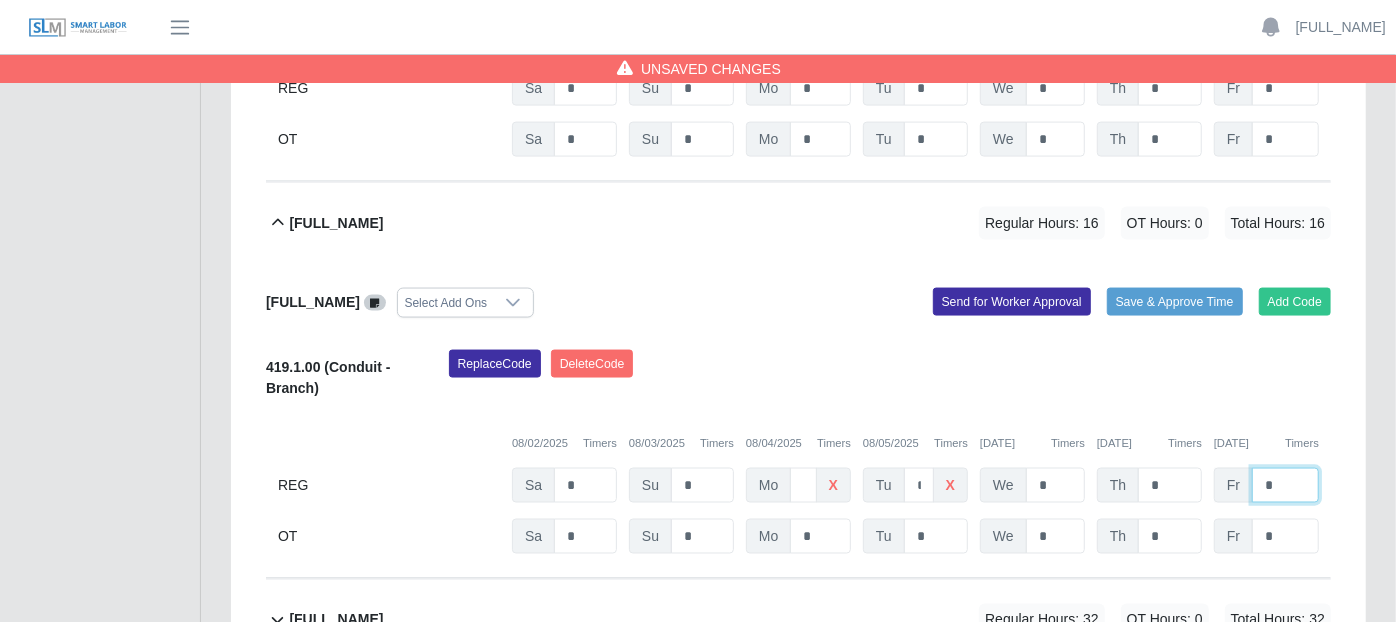 click on "*" at bounding box center (1285, 485) 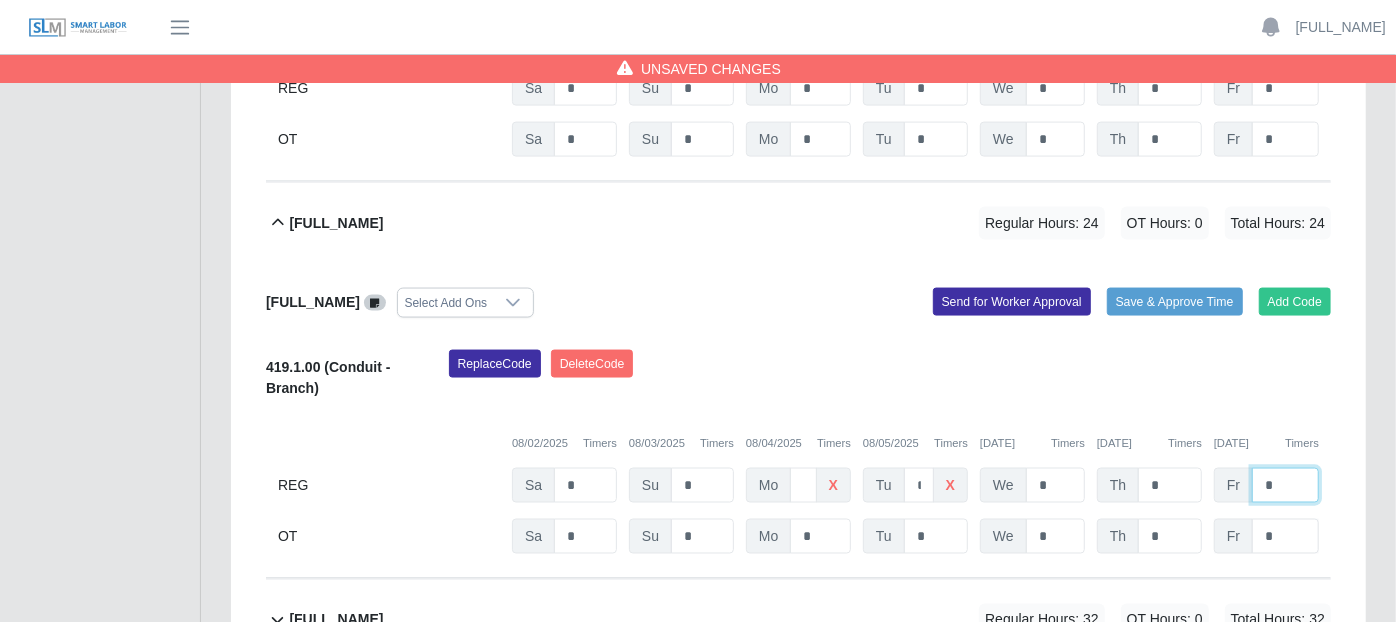 type on "*" 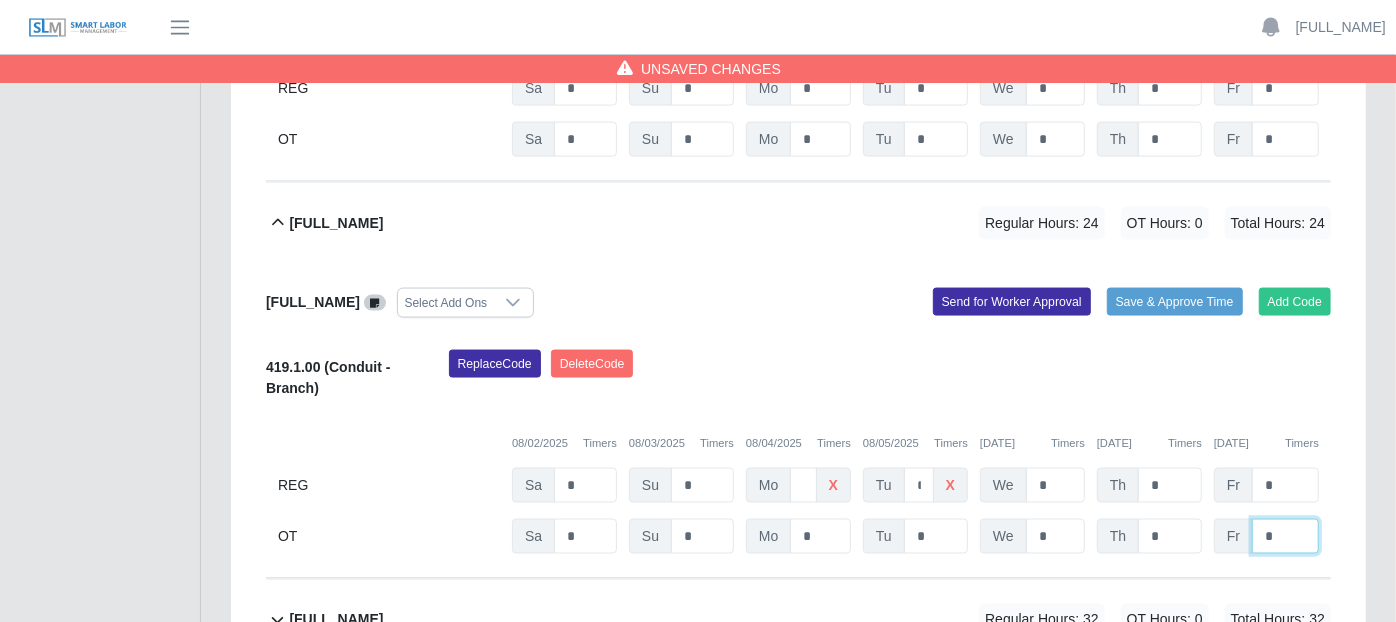 click on "*" at bounding box center (1285, -983) 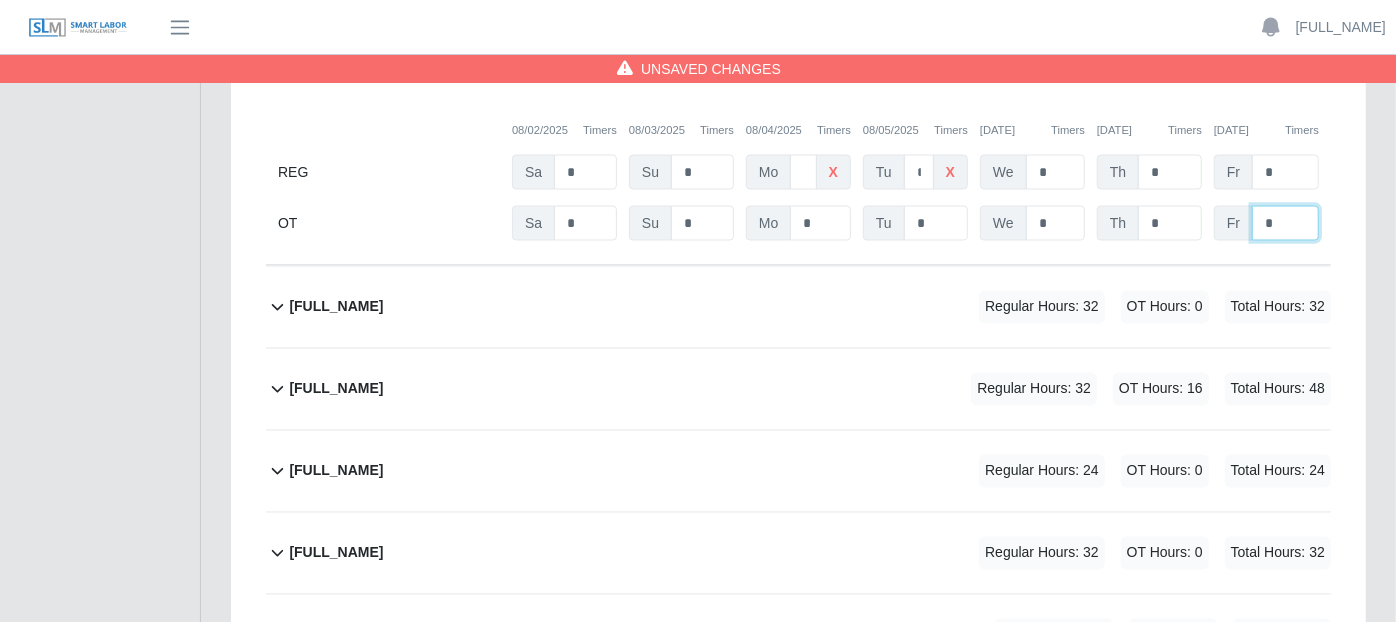 scroll, scrollTop: 2111, scrollLeft: 0, axis: vertical 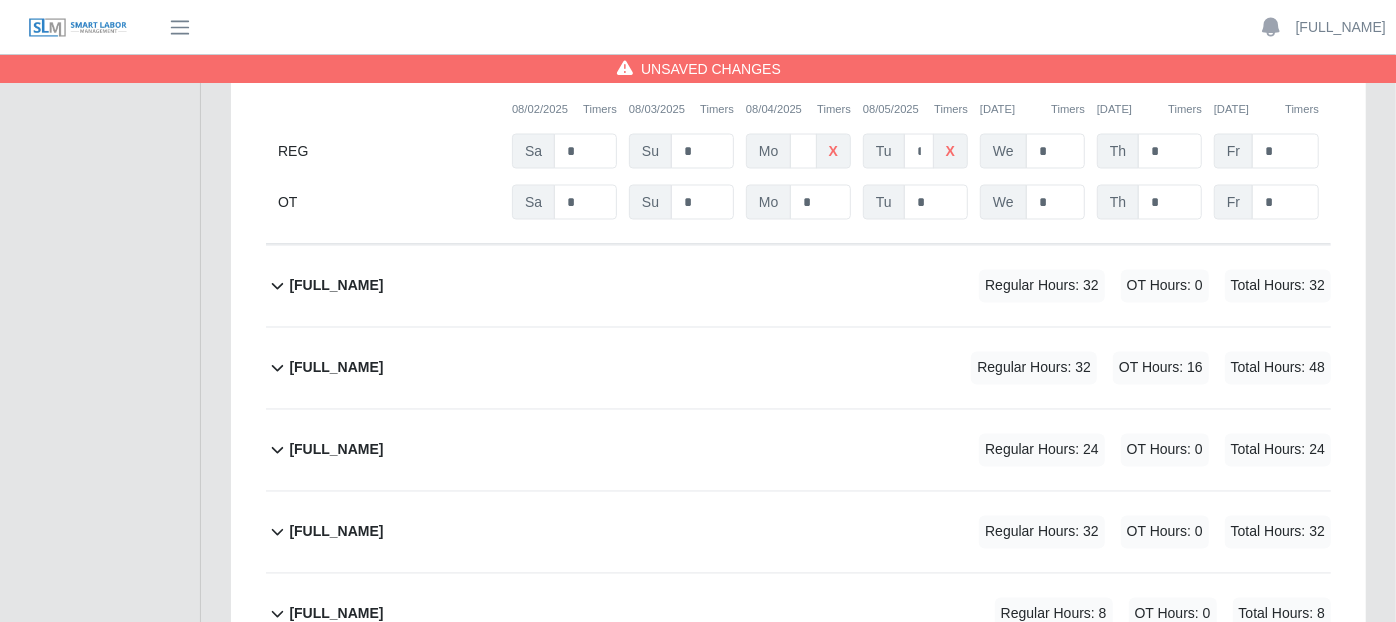 click 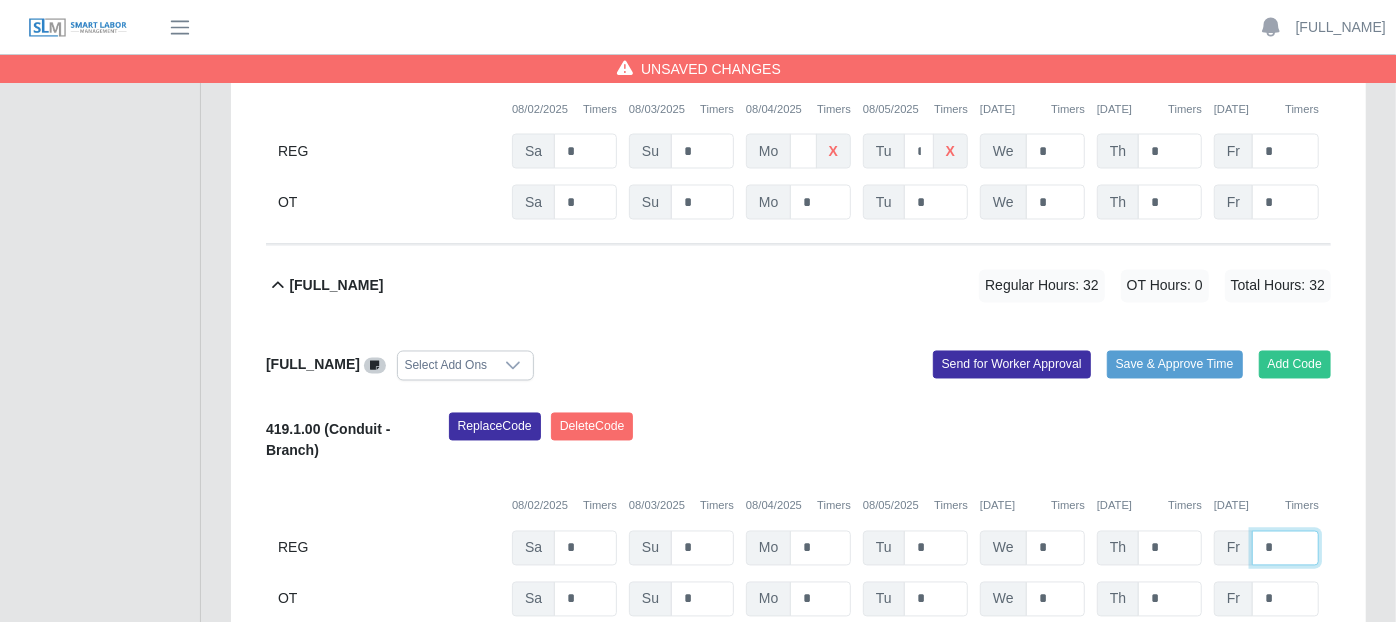 click on "*" at bounding box center [1285, 548] 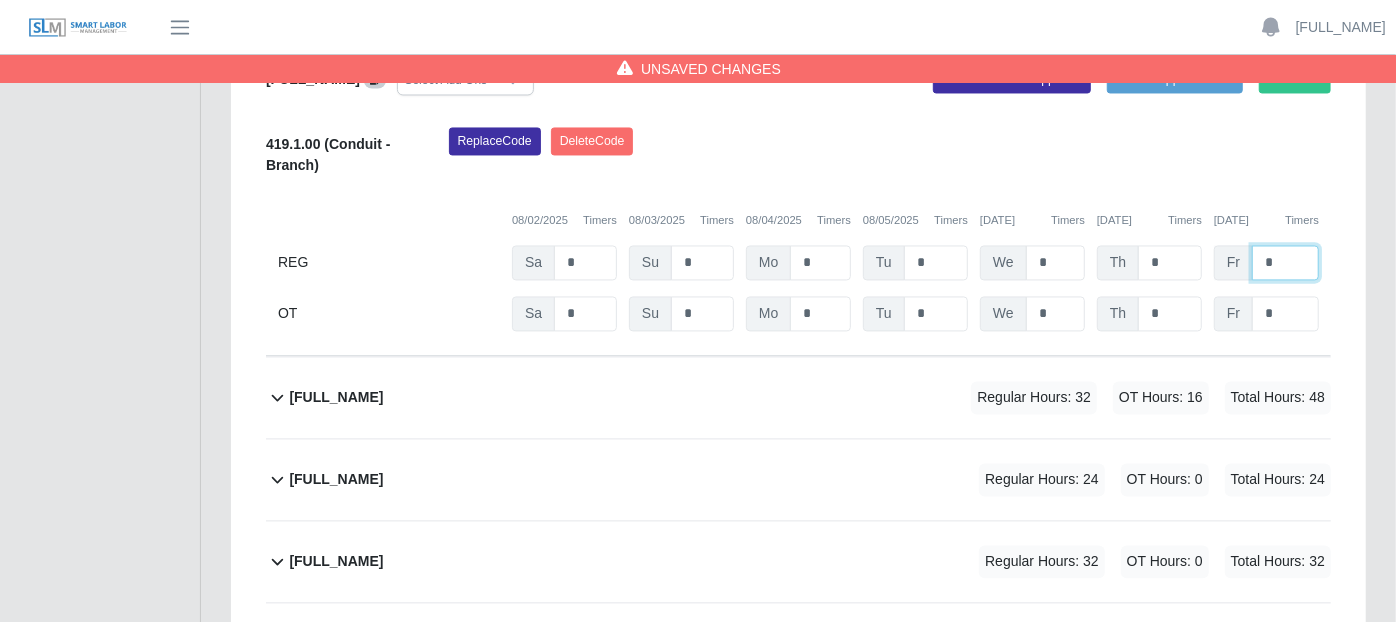 scroll, scrollTop: 2444, scrollLeft: 0, axis: vertical 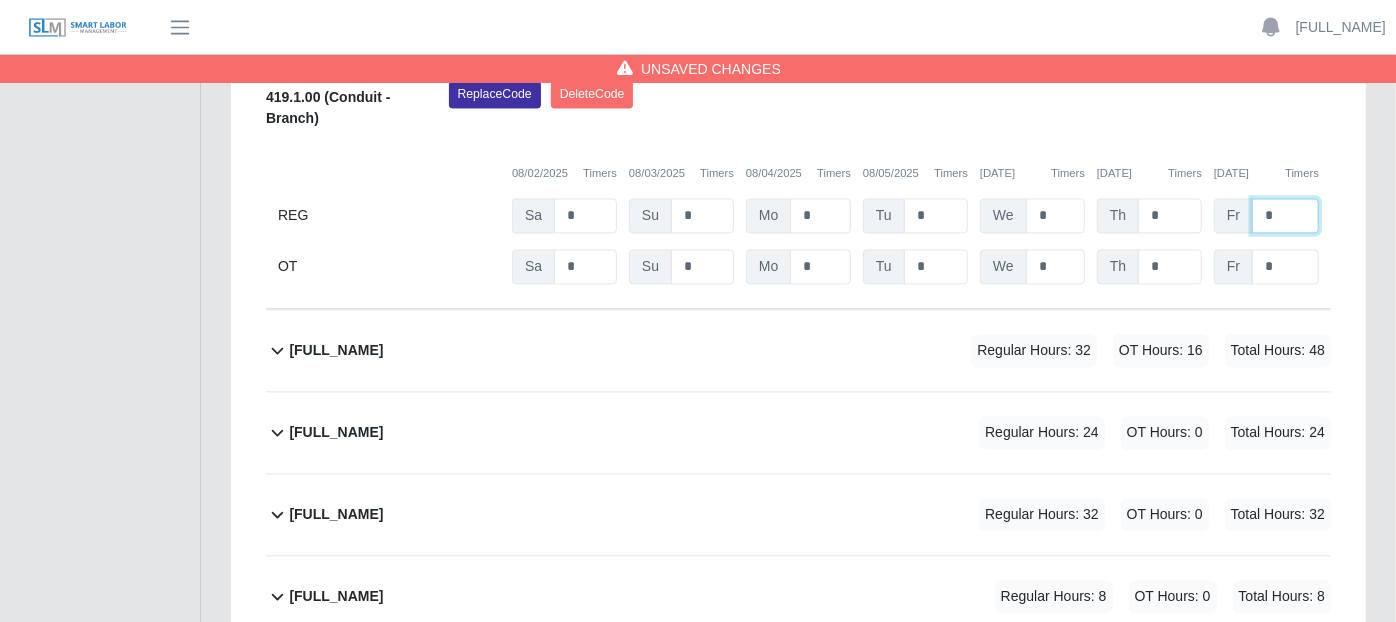 type on "*" 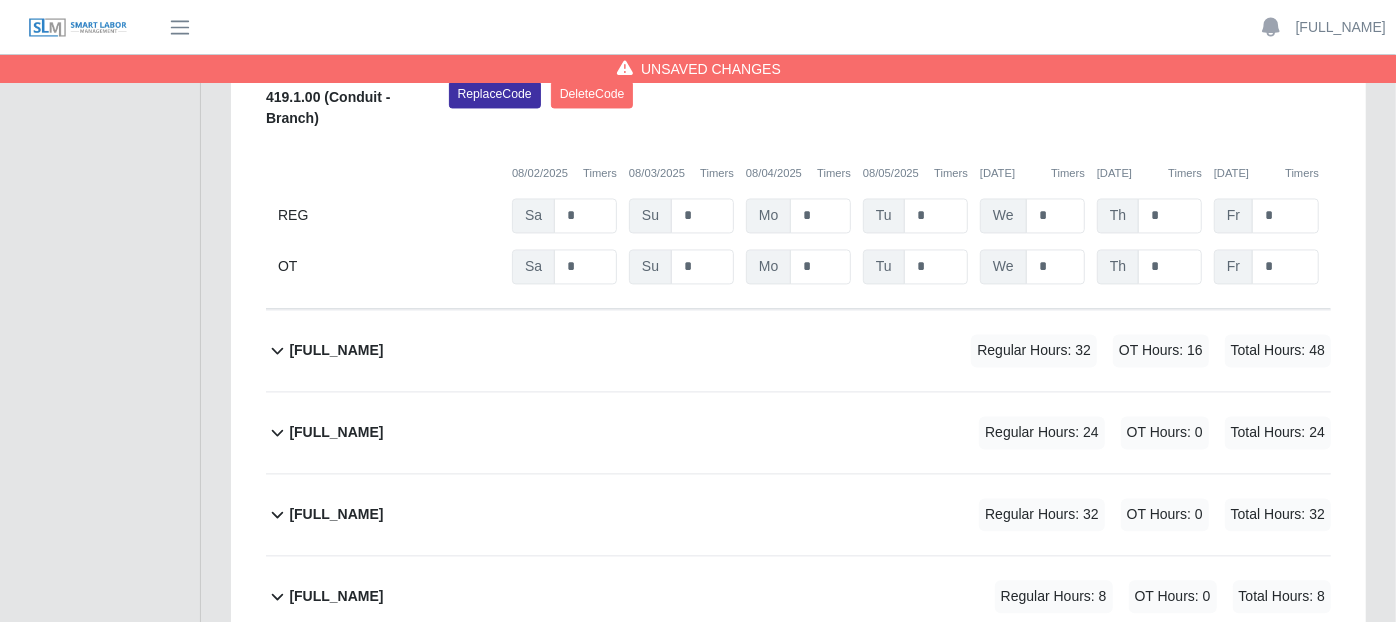 click 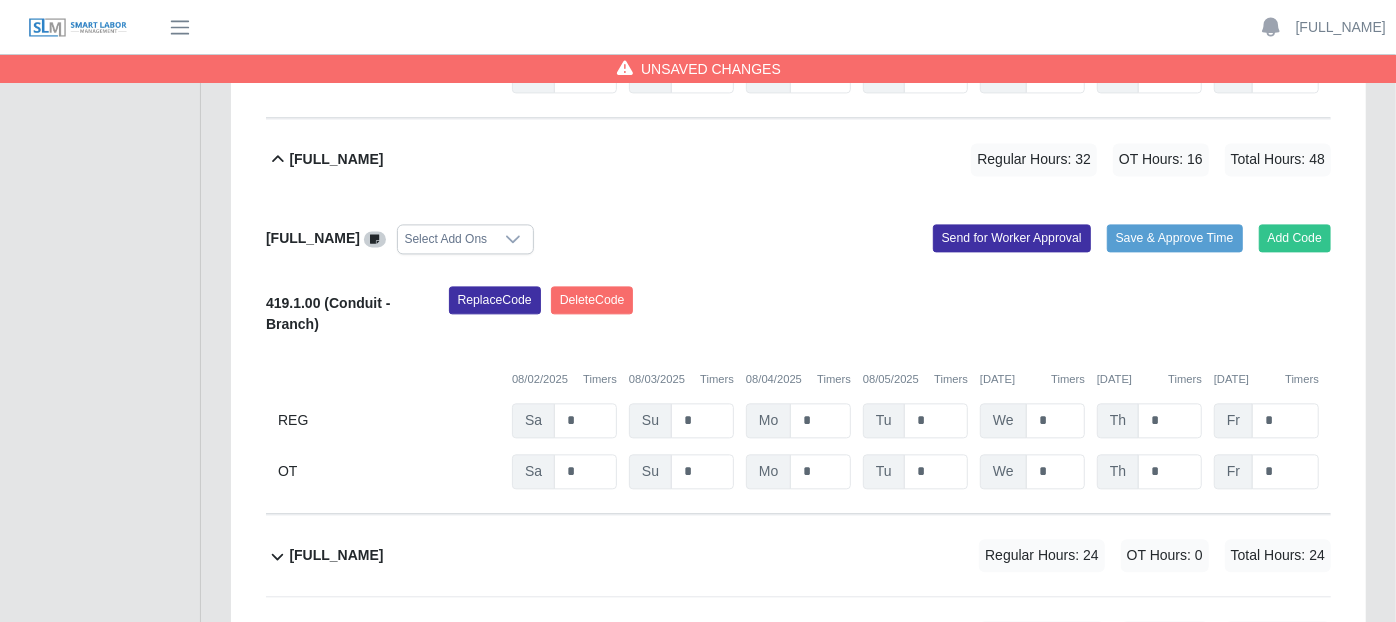 scroll, scrollTop: 2666, scrollLeft: 0, axis: vertical 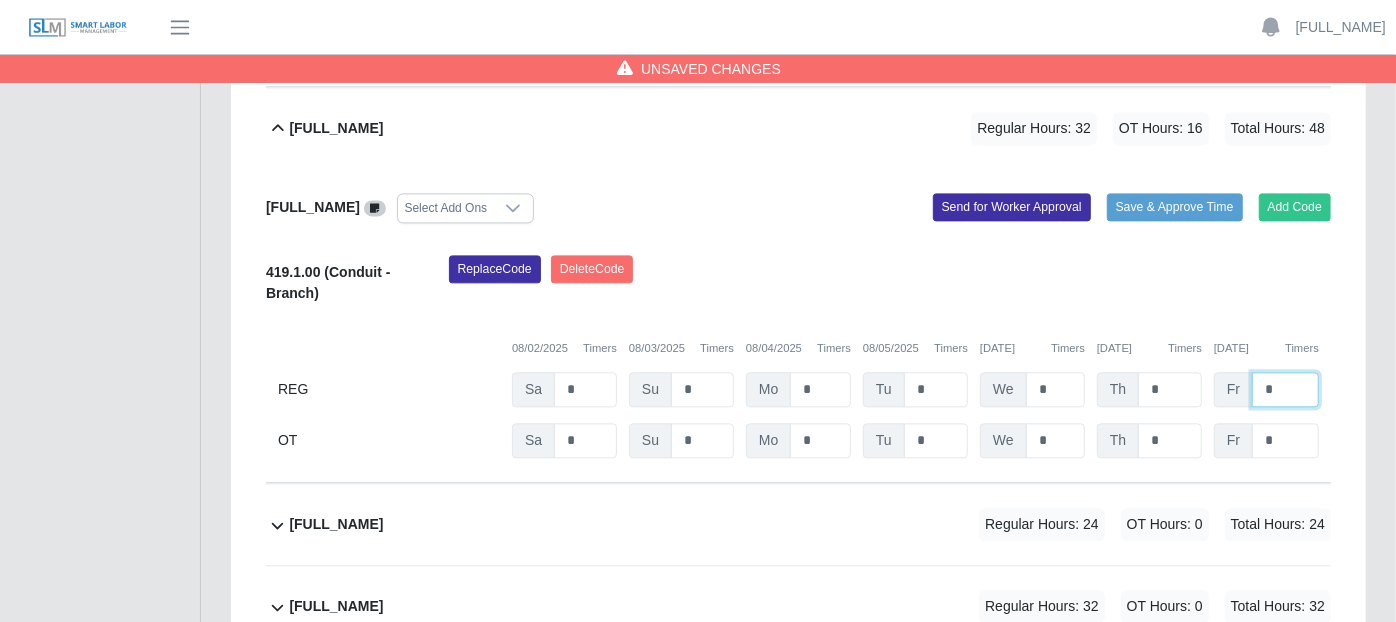 click on "*" at bounding box center (1285, 389) 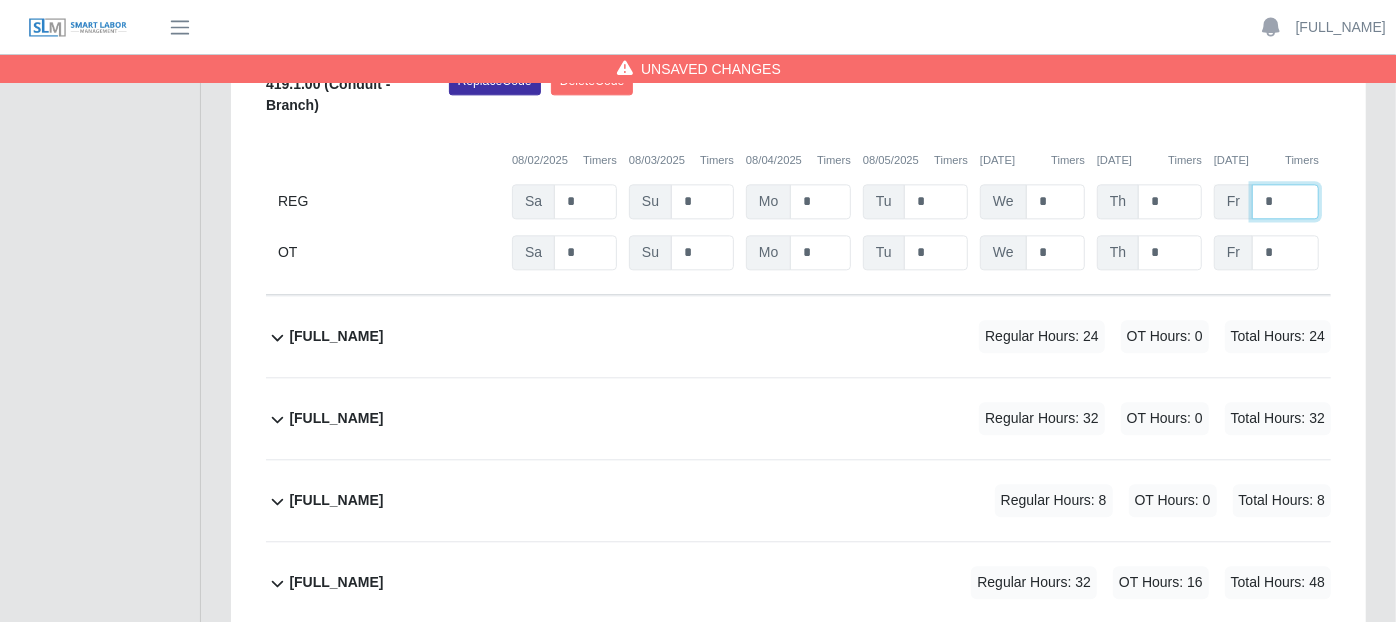 scroll, scrollTop: 2888, scrollLeft: 0, axis: vertical 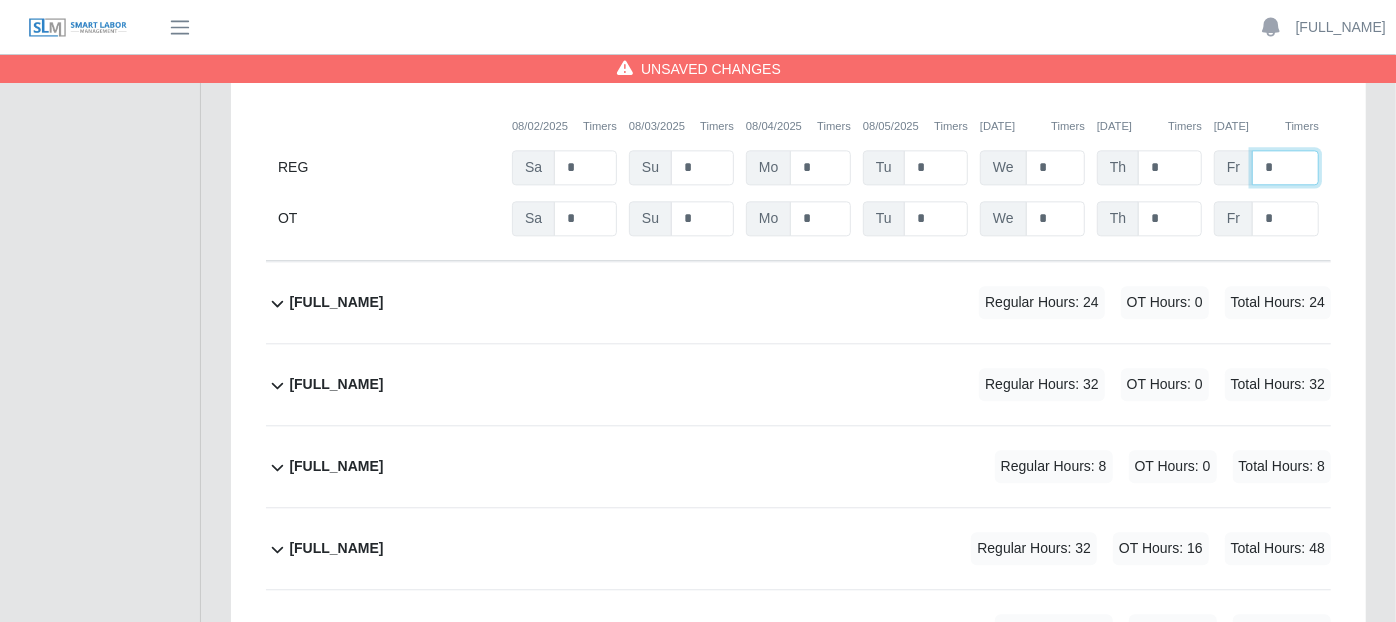 type on "*" 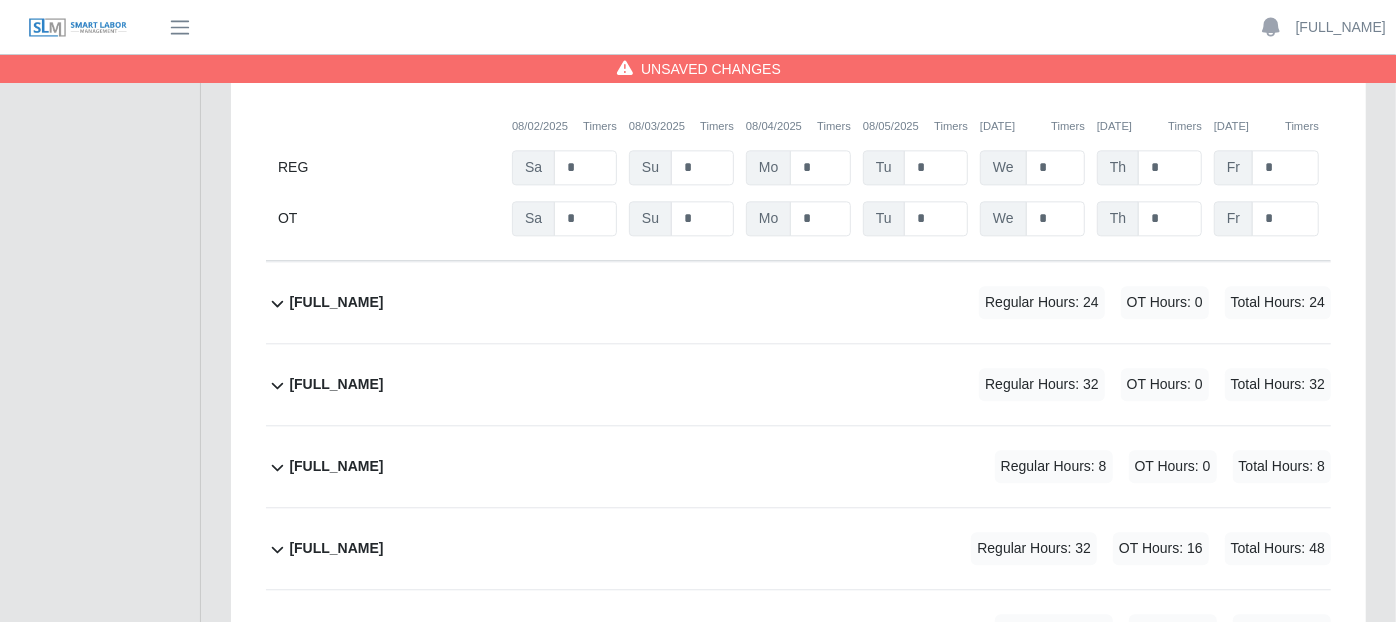 click 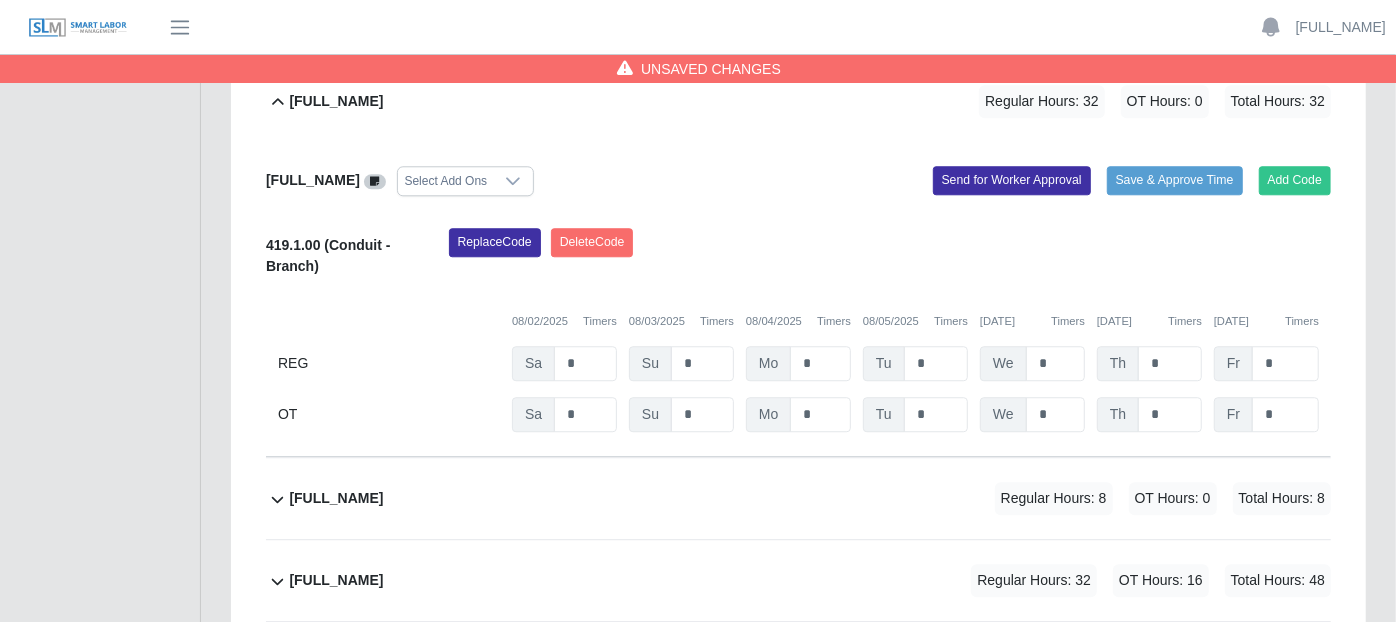 scroll, scrollTop: 3222, scrollLeft: 0, axis: vertical 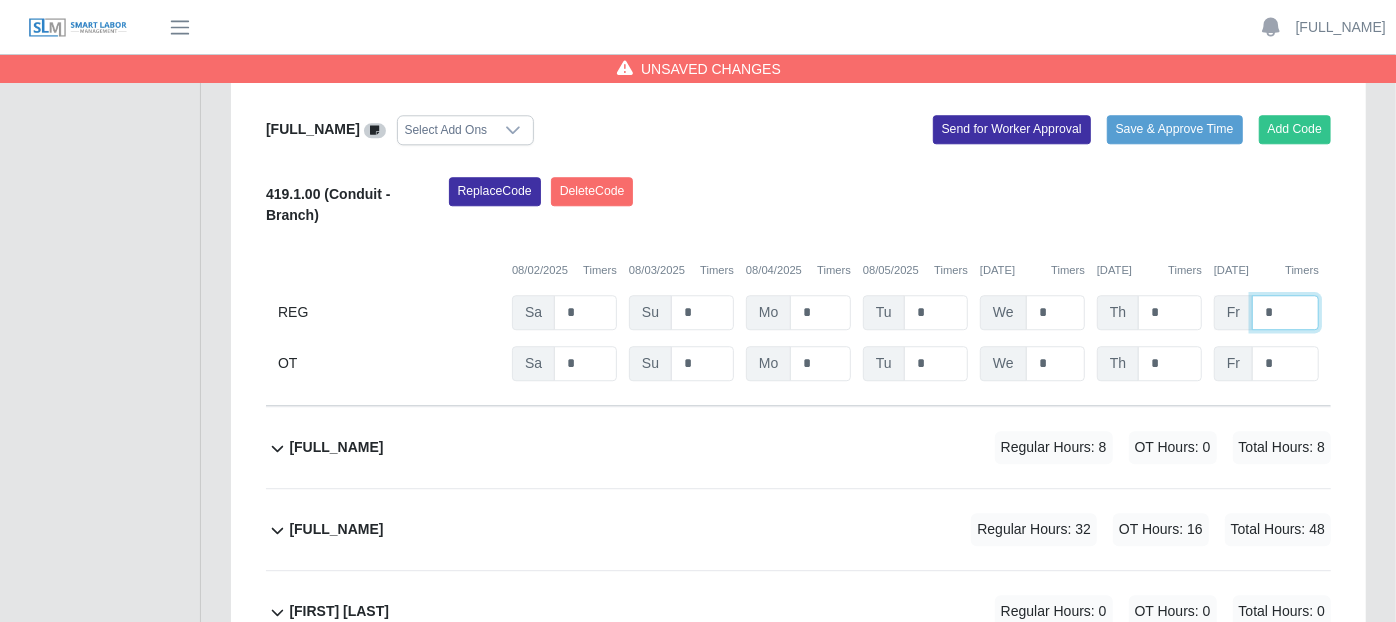 click on "*" at bounding box center (1285, 312) 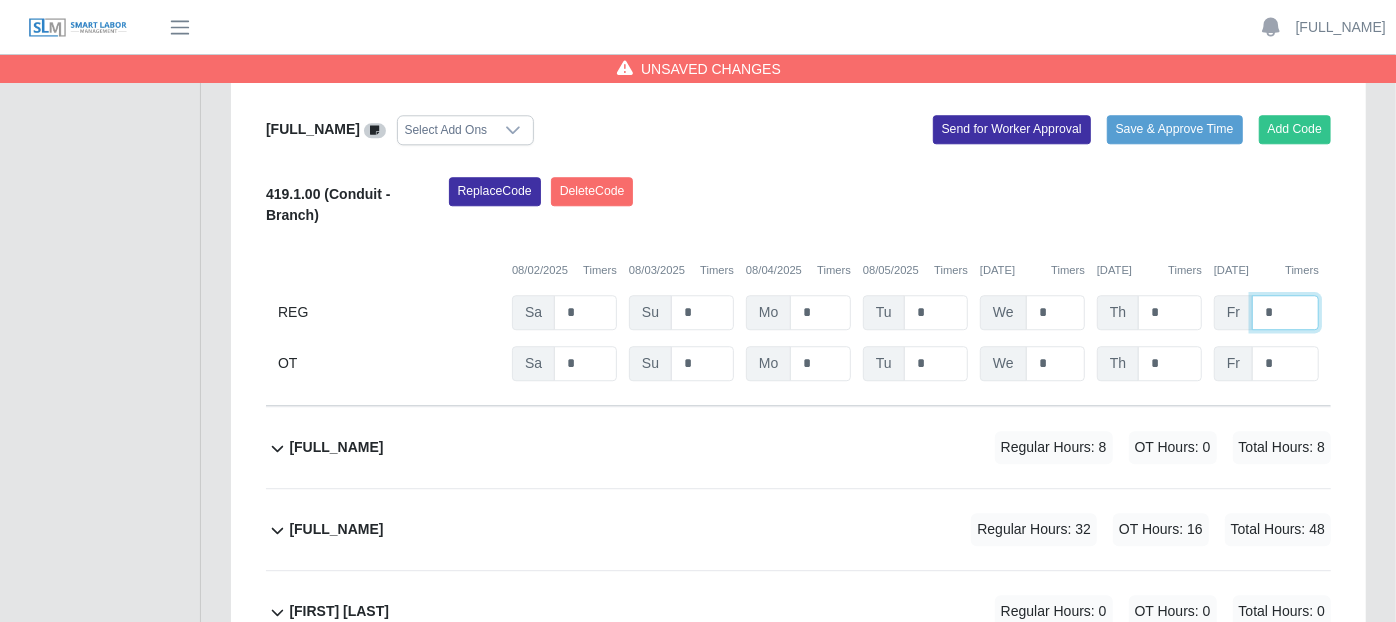scroll, scrollTop: 3333, scrollLeft: 0, axis: vertical 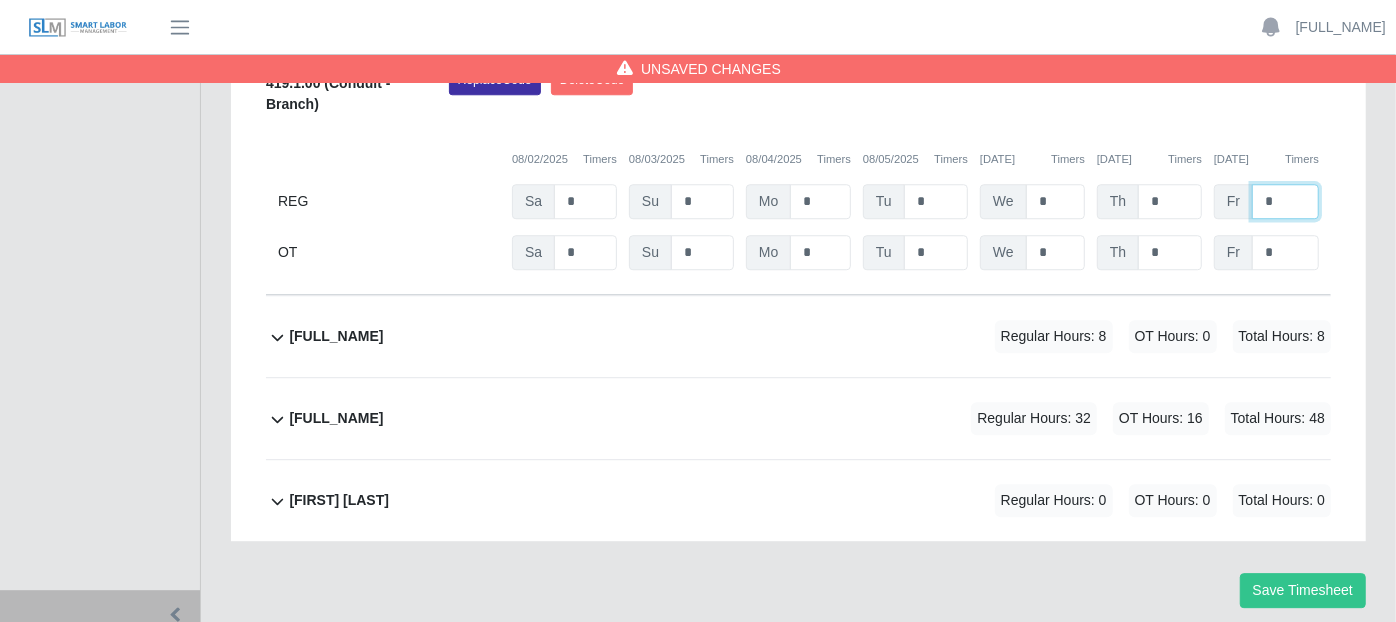 type on "*" 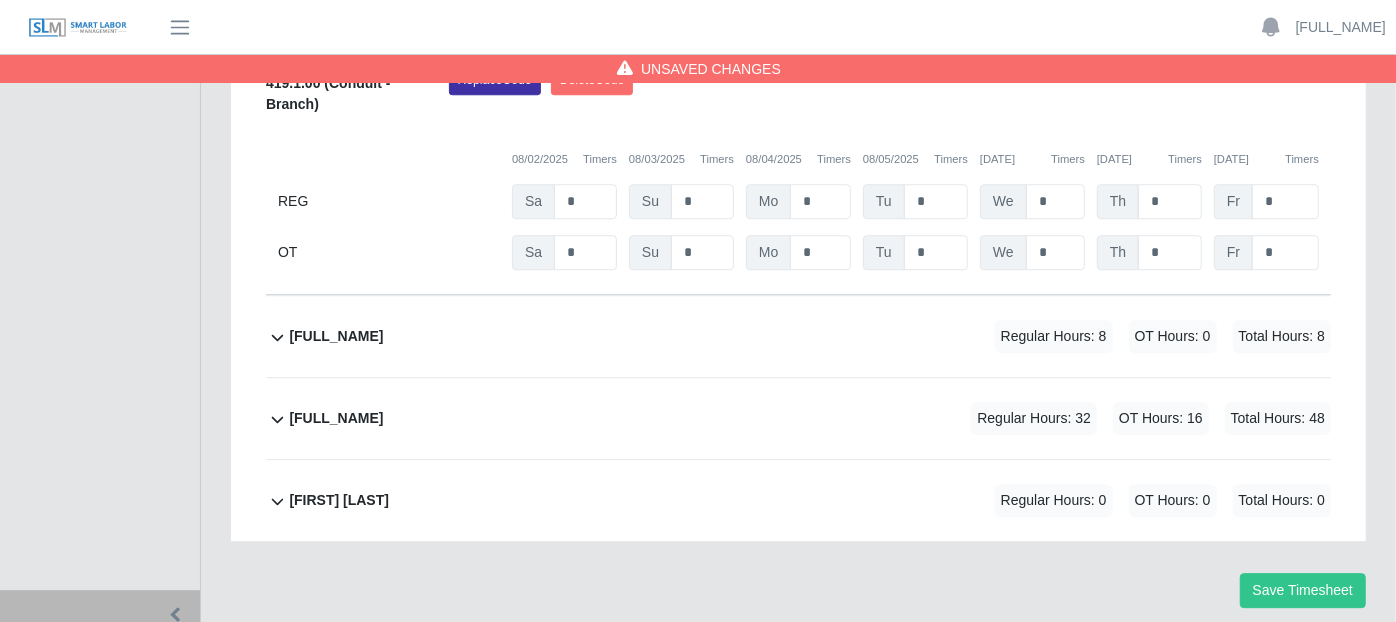 click 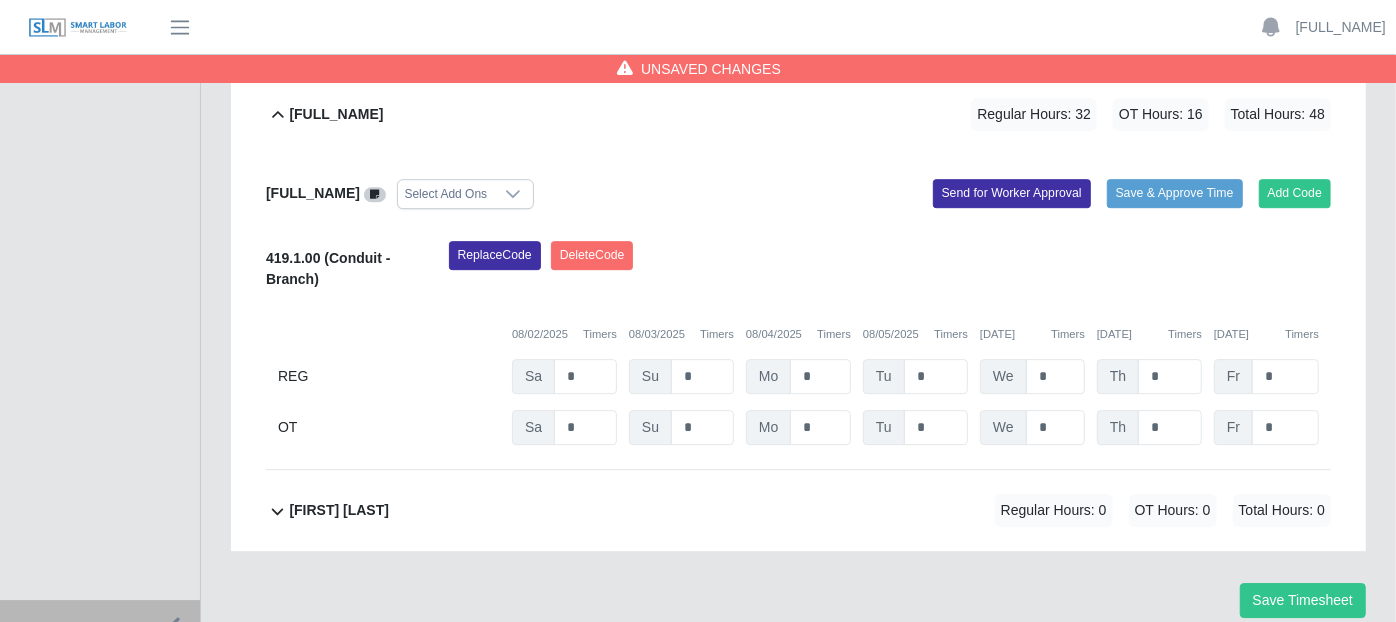 scroll, scrollTop: 3647, scrollLeft: 0, axis: vertical 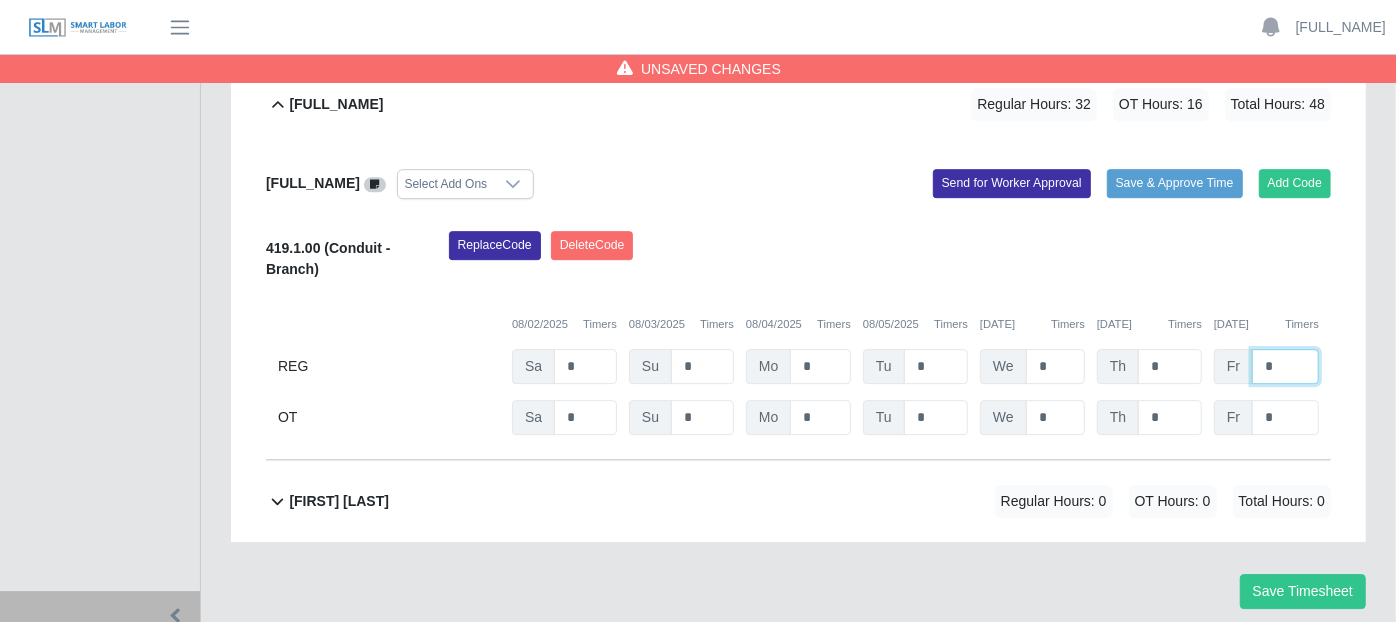 click on "*" at bounding box center [1285, 366] 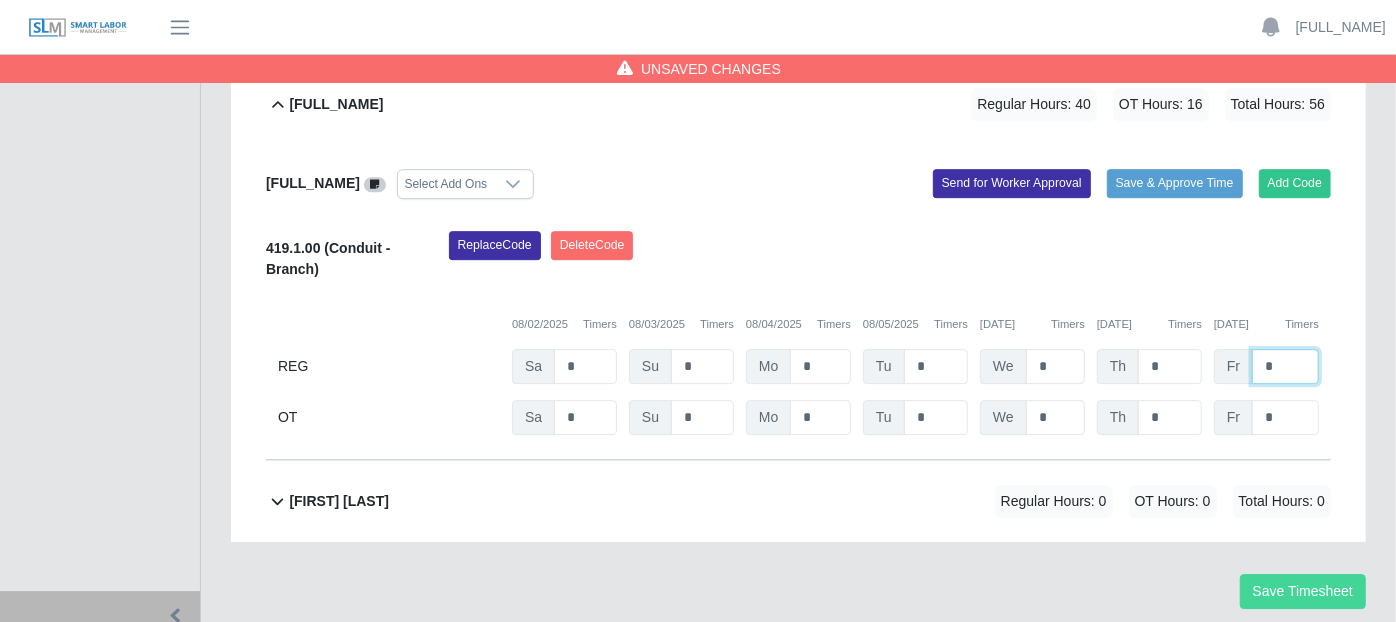 type on "*" 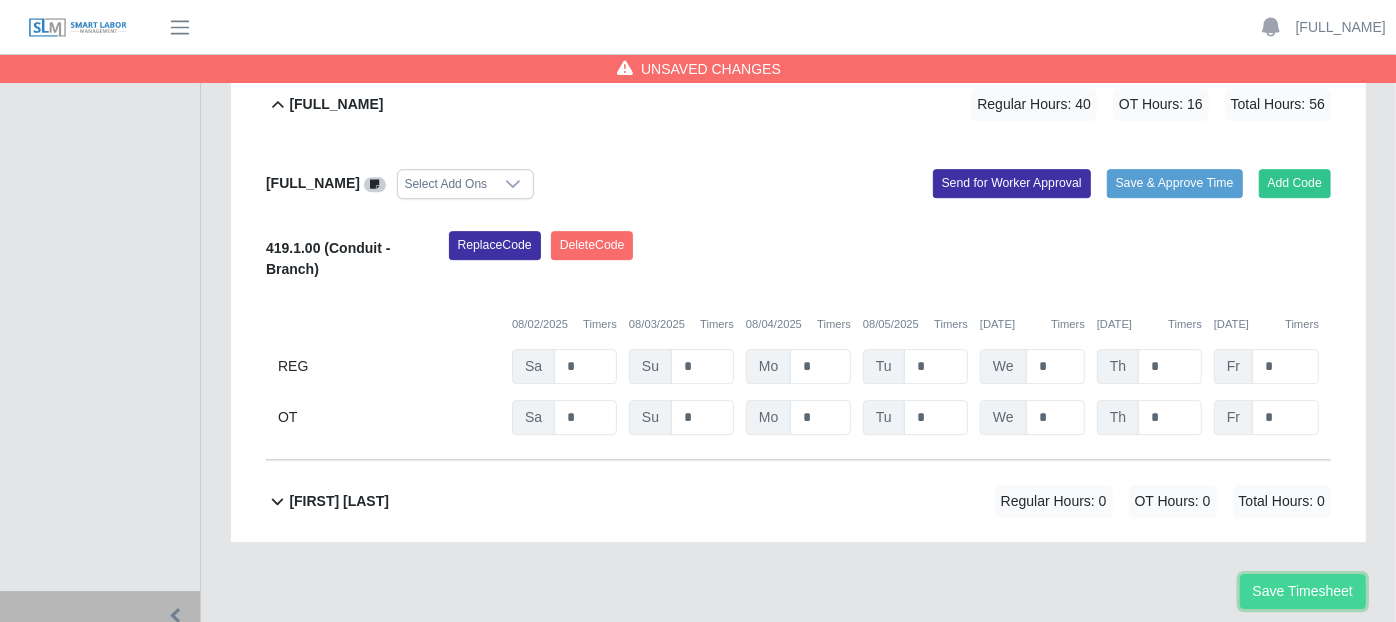 click on "Save
Timesheet" at bounding box center [1303, 591] 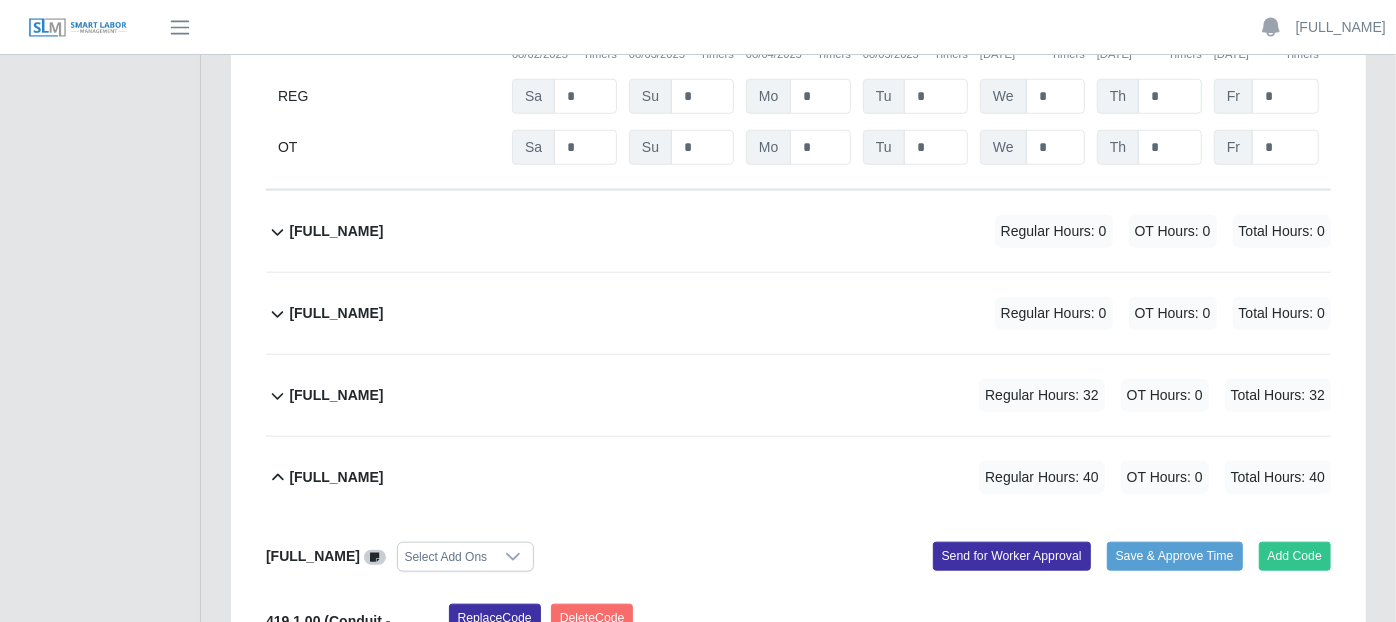 scroll, scrollTop: 1091, scrollLeft: 0, axis: vertical 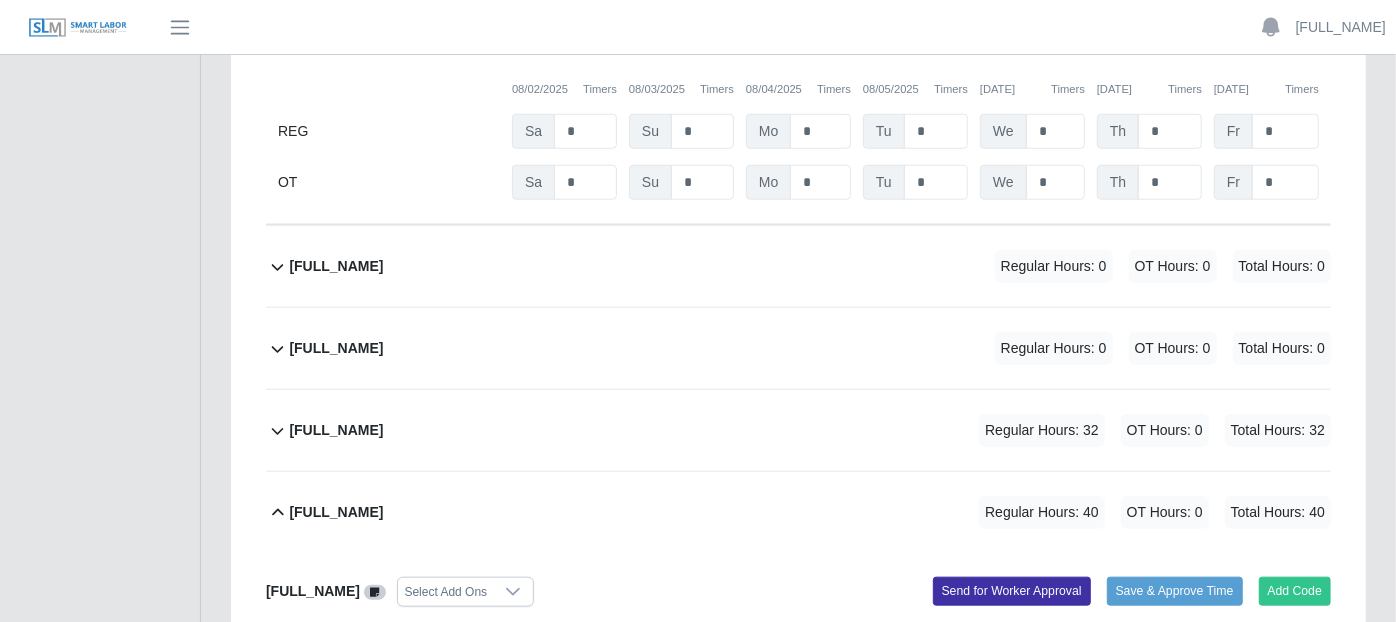 click 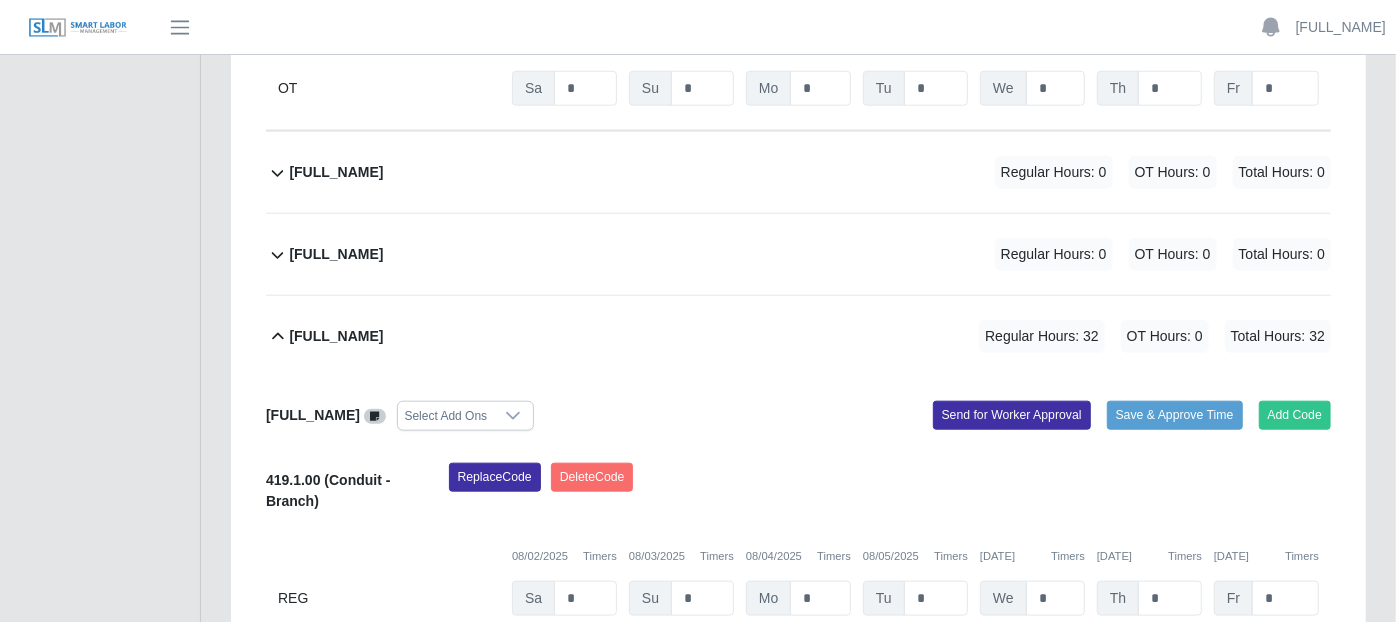 scroll, scrollTop: 1314, scrollLeft: 0, axis: vertical 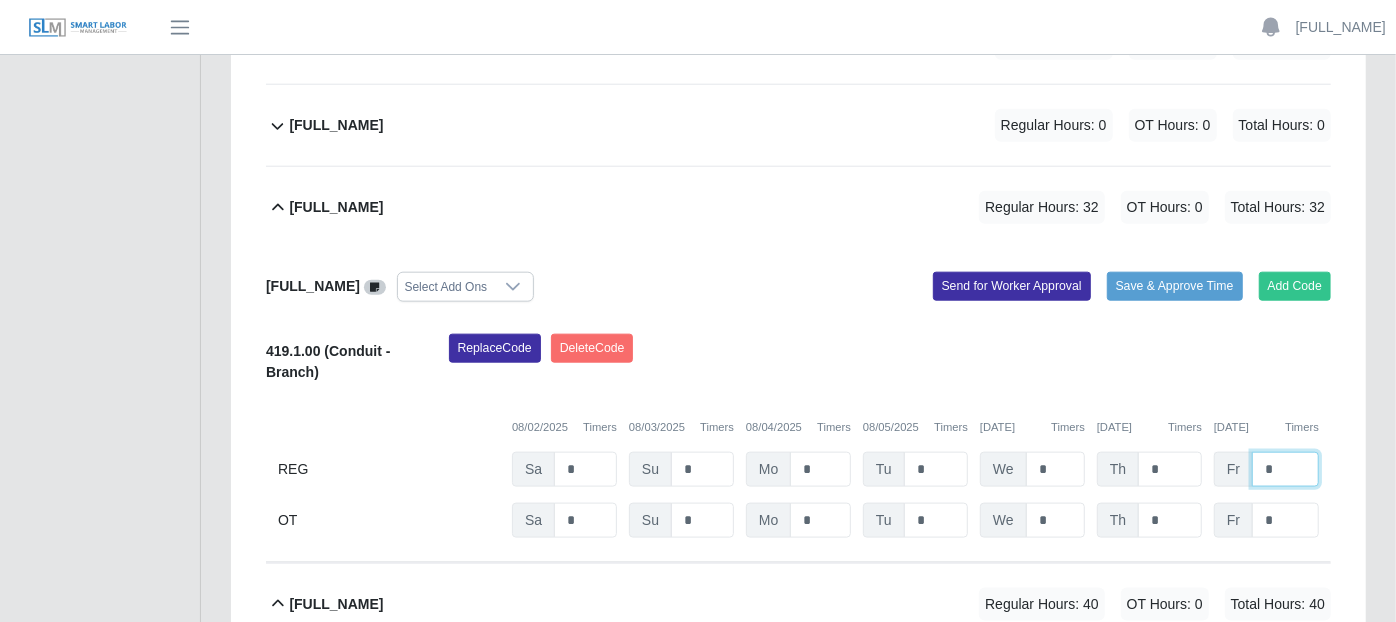 click on "*" at bounding box center (1285, 469) 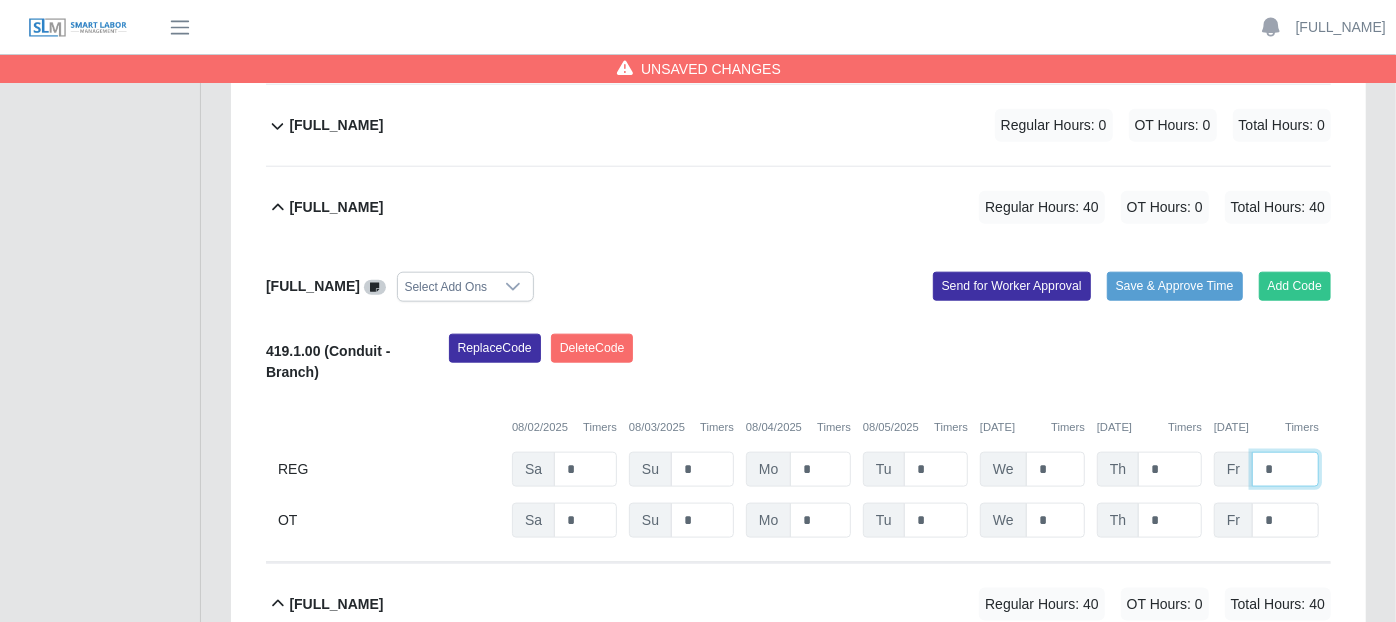 type on "*" 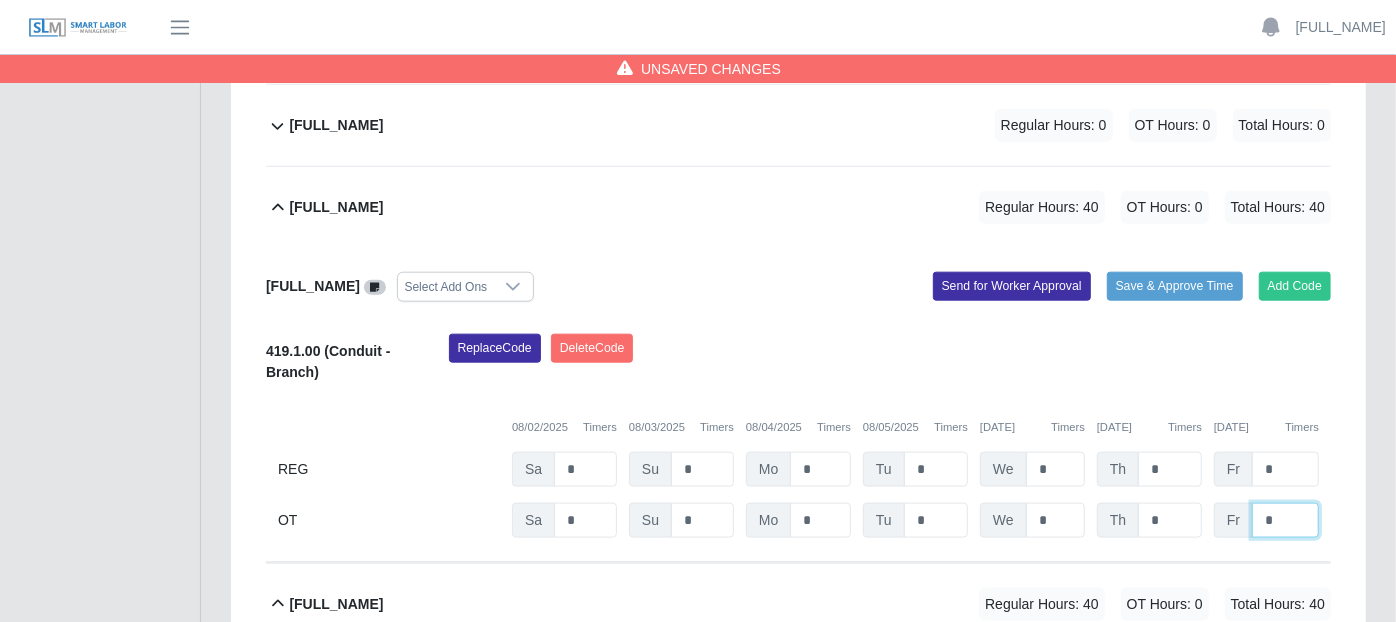 click on "*" at bounding box center [1285, -520] 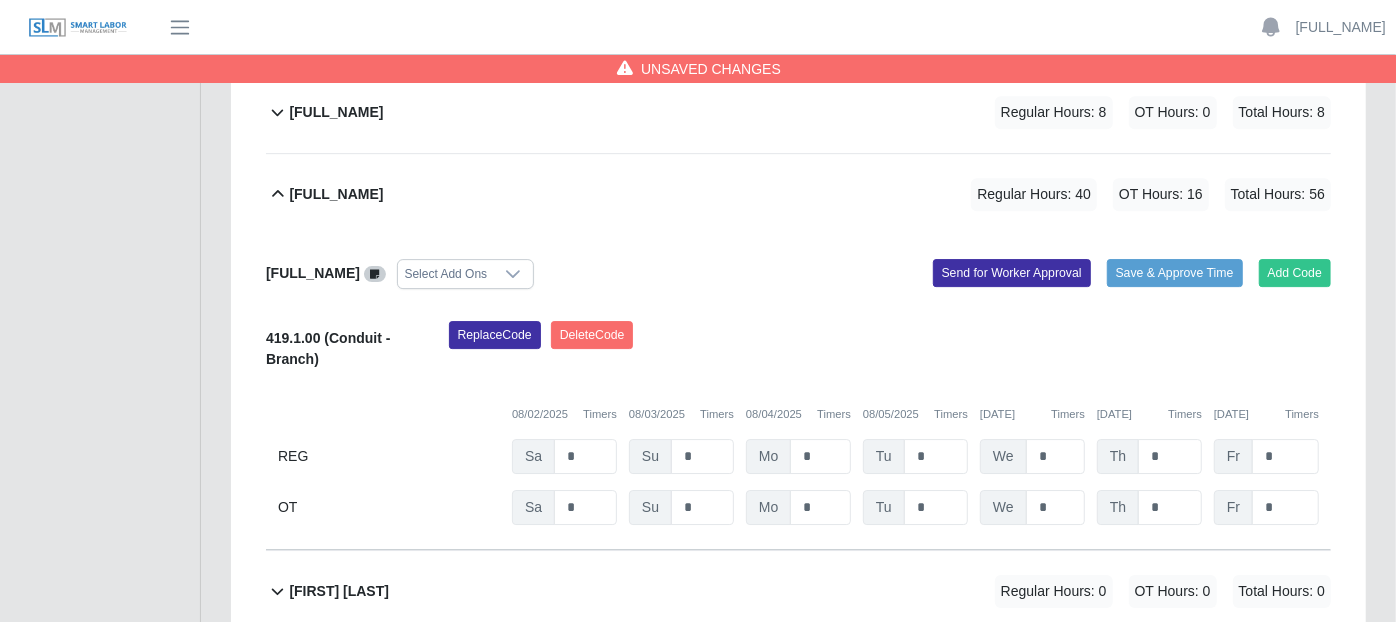 scroll, scrollTop: 4017, scrollLeft: 0, axis: vertical 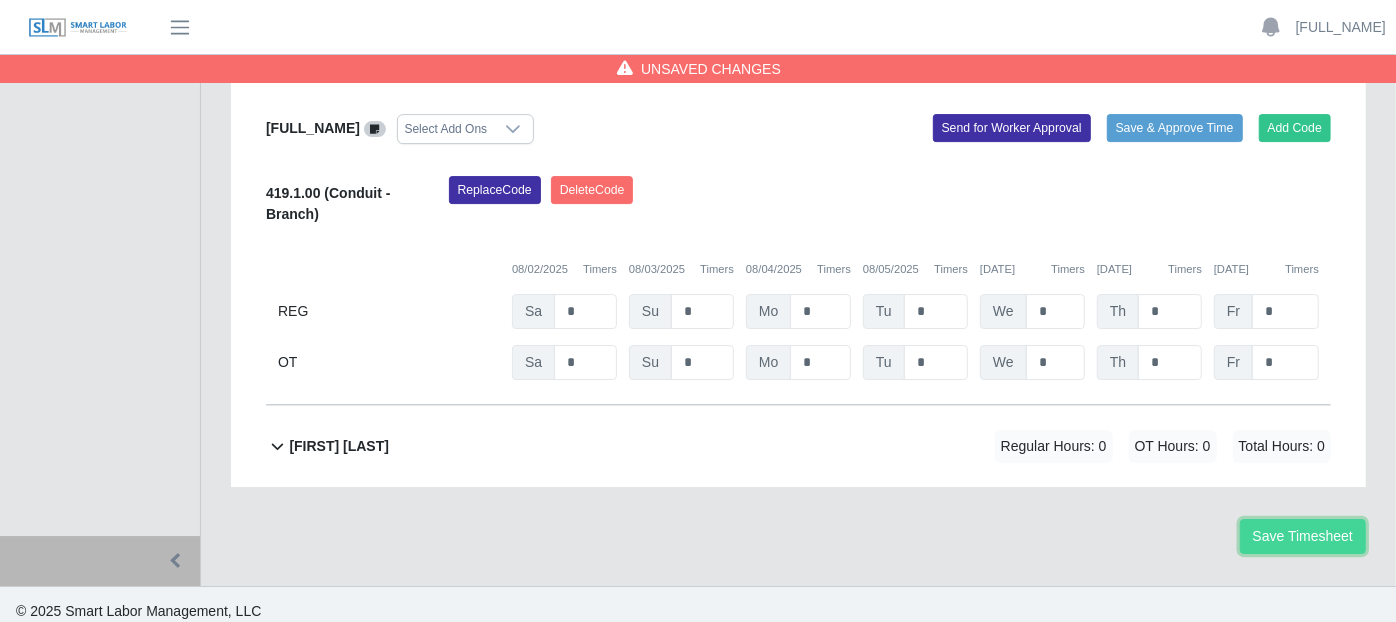 click on "Save
Timesheet" at bounding box center (1303, 536) 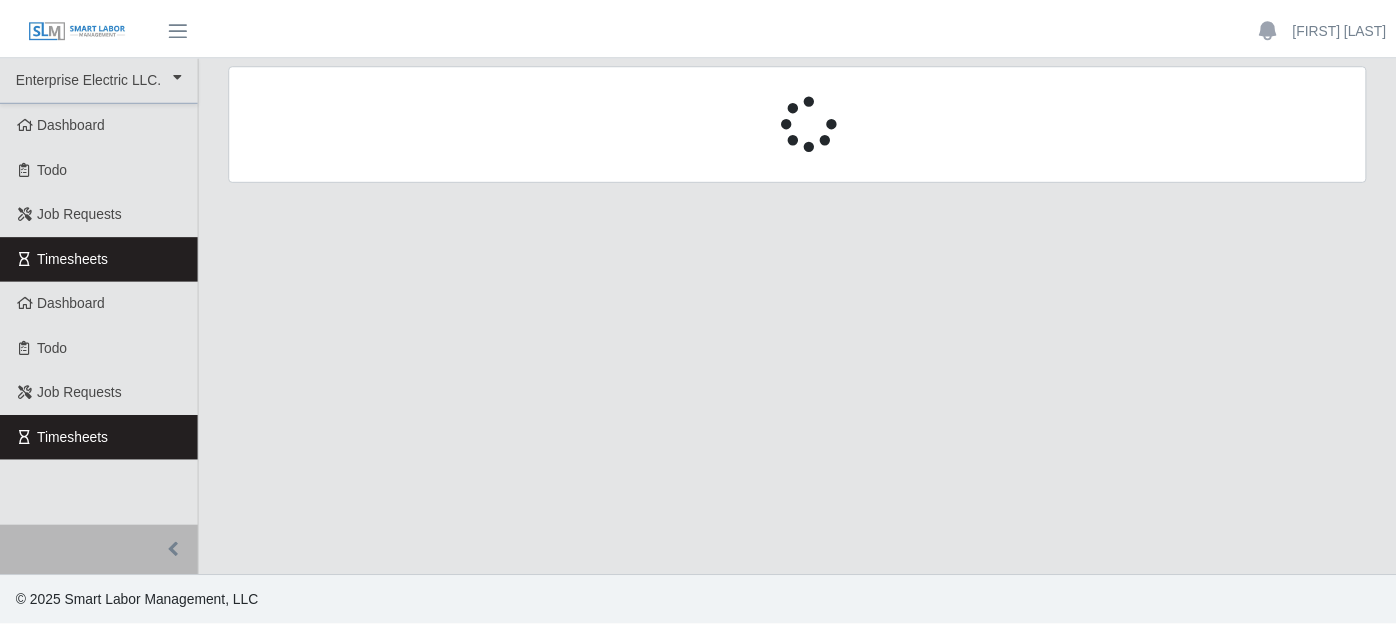 scroll, scrollTop: 0, scrollLeft: 0, axis: both 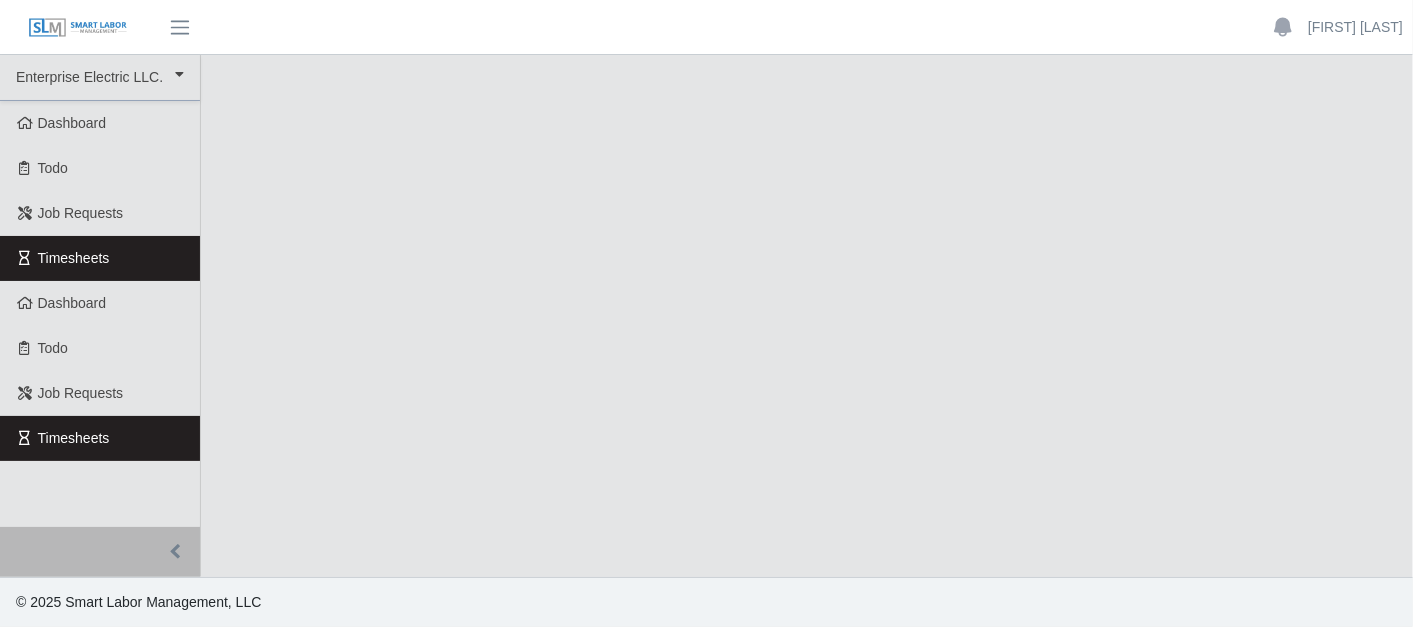 select on "***" 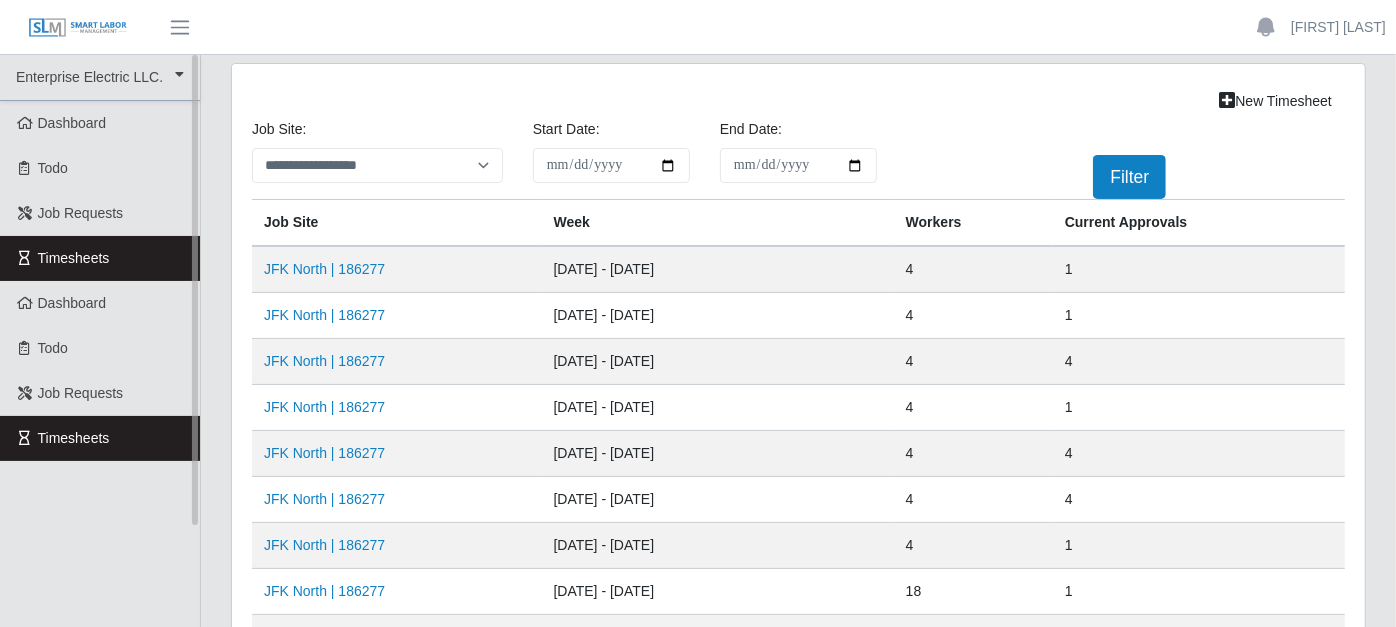 click on "Timesheets" at bounding box center [100, 258] 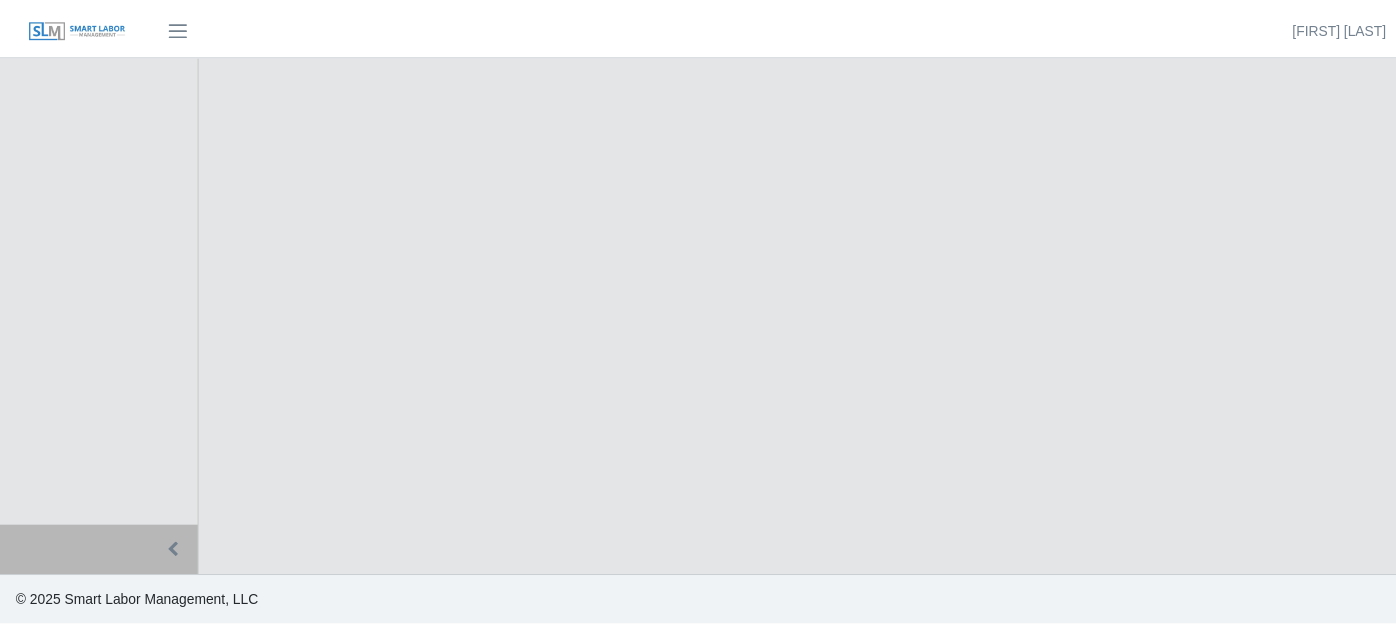 scroll, scrollTop: 0, scrollLeft: 0, axis: both 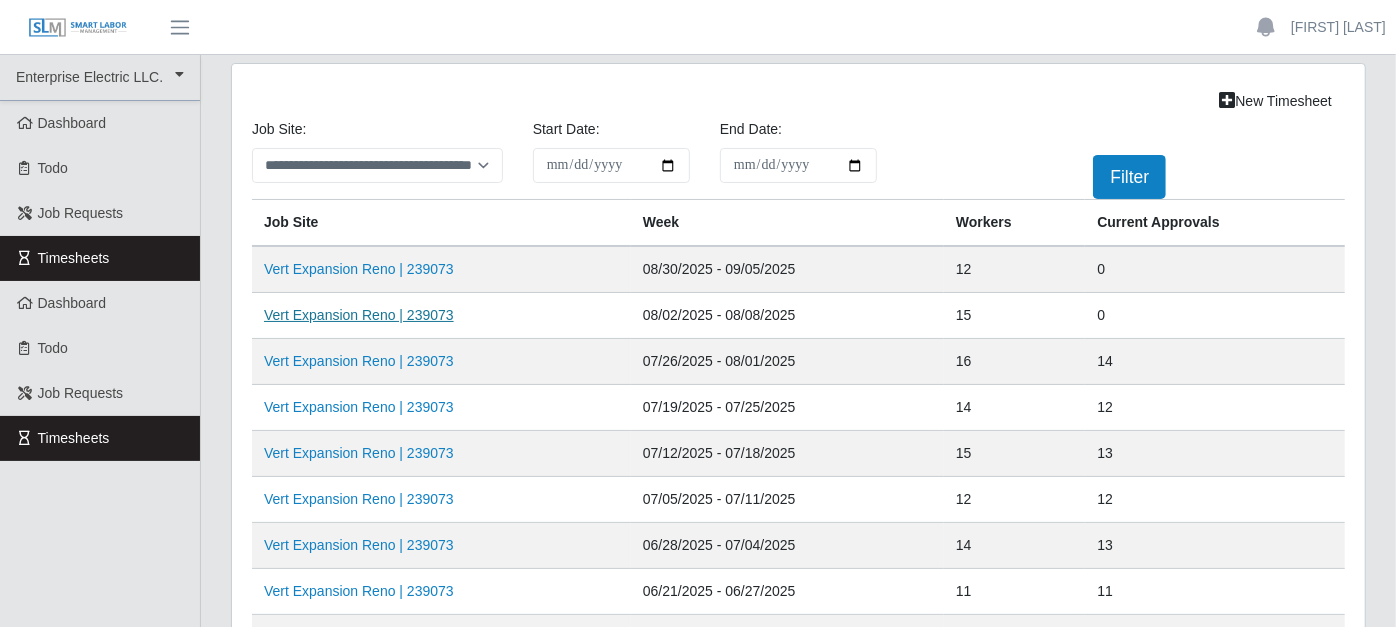 click on "Vert Expansion Reno | 239073" at bounding box center (359, 315) 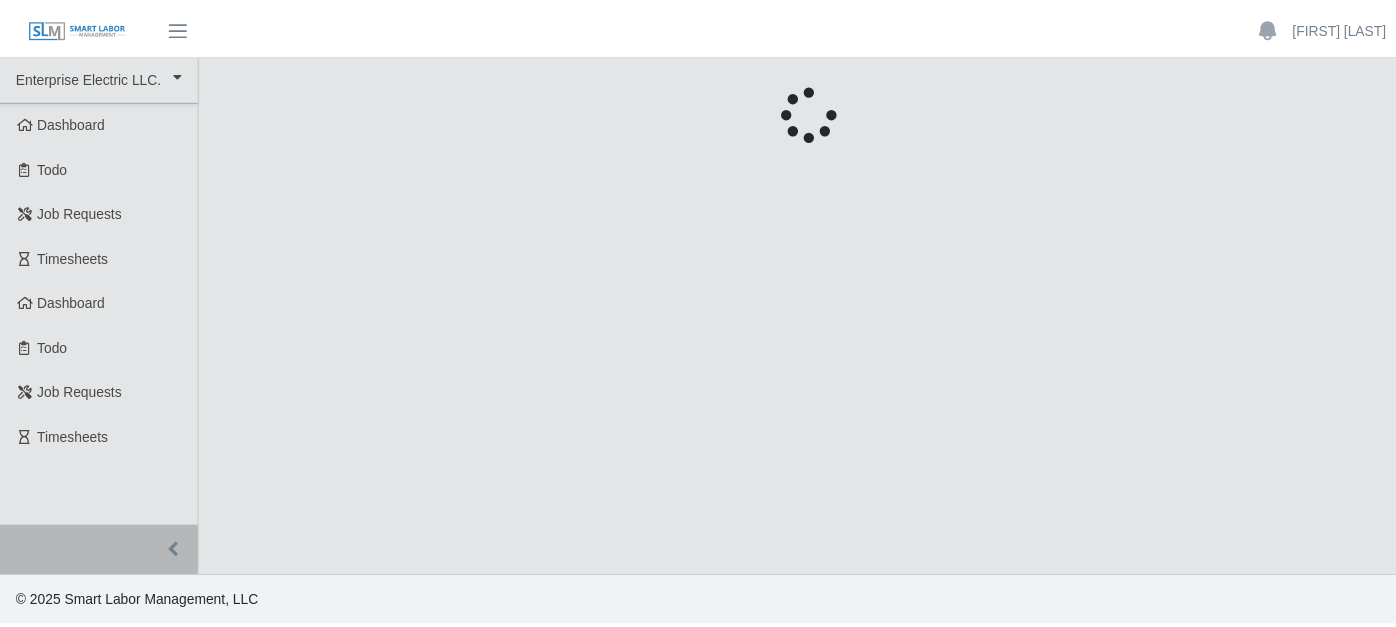 scroll, scrollTop: 0, scrollLeft: 0, axis: both 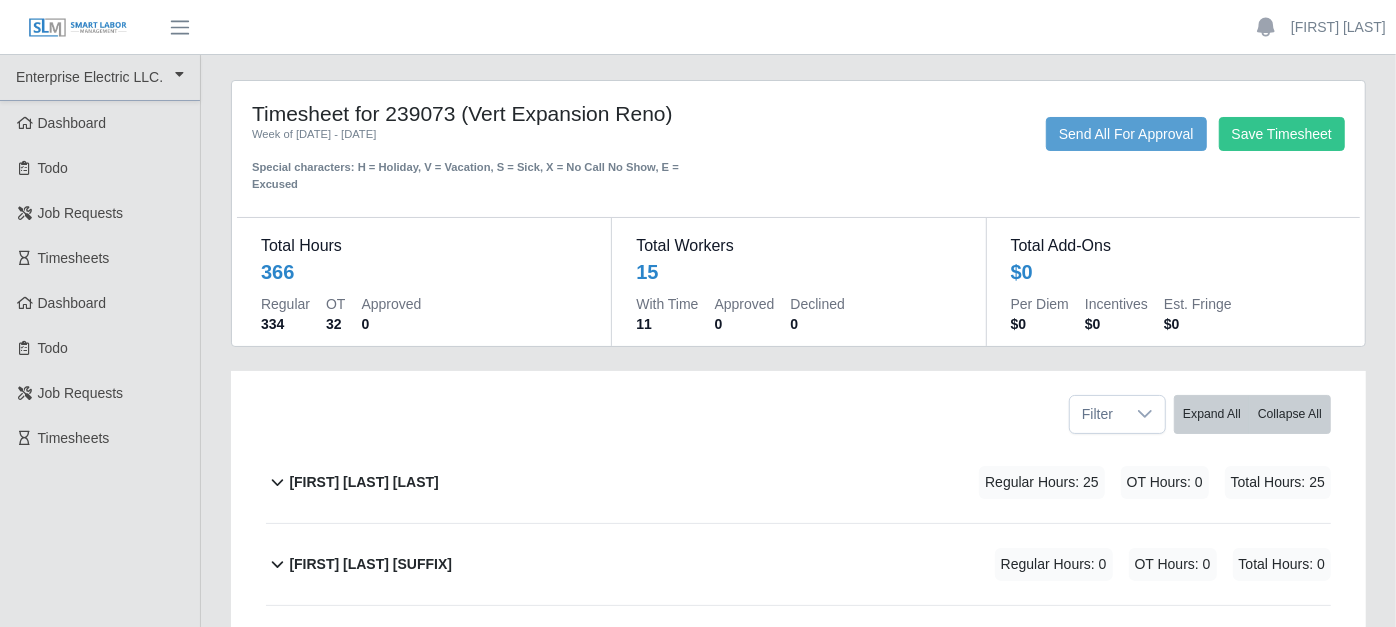 click 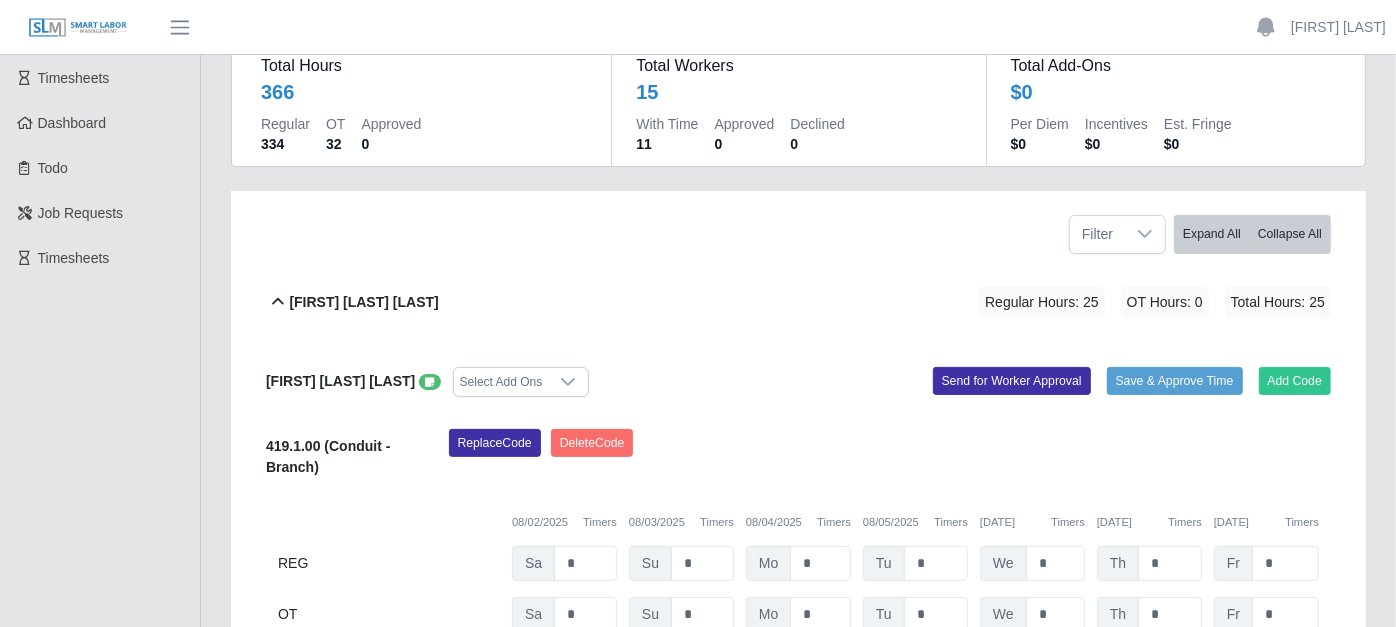 scroll, scrollTop: 333, scrollLeft: 0, axis: vertical 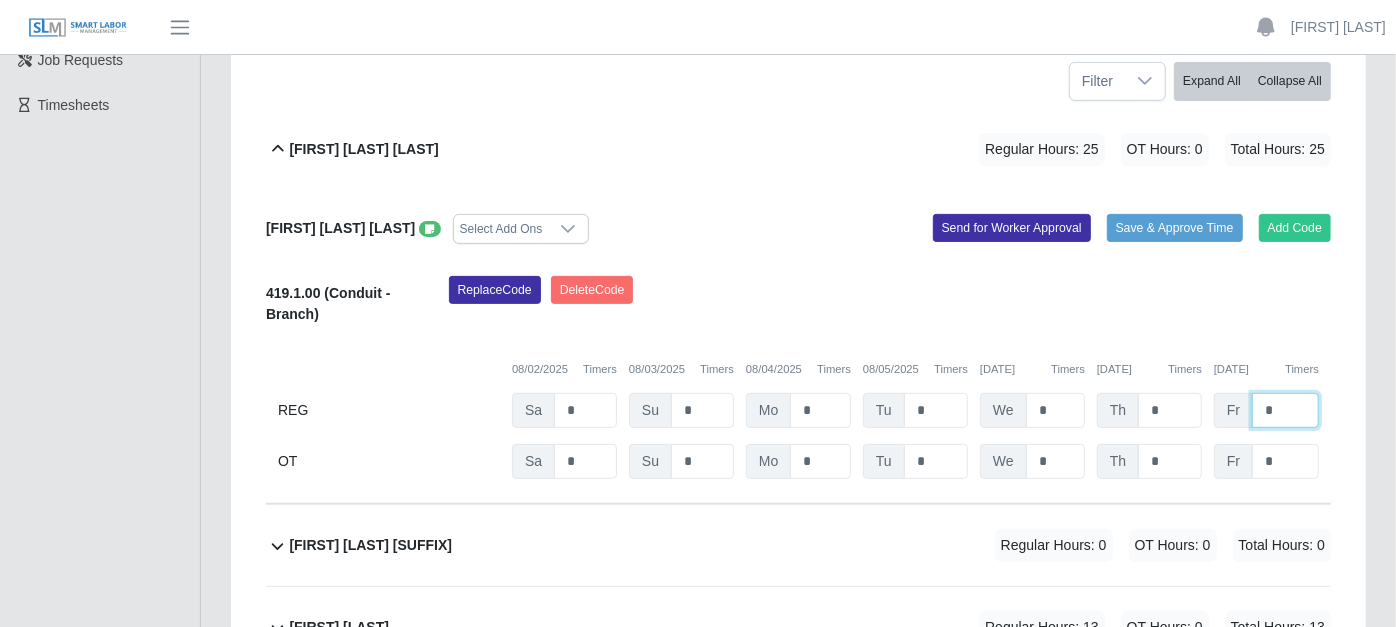 click on "*" at bounding box center [1285, 410] 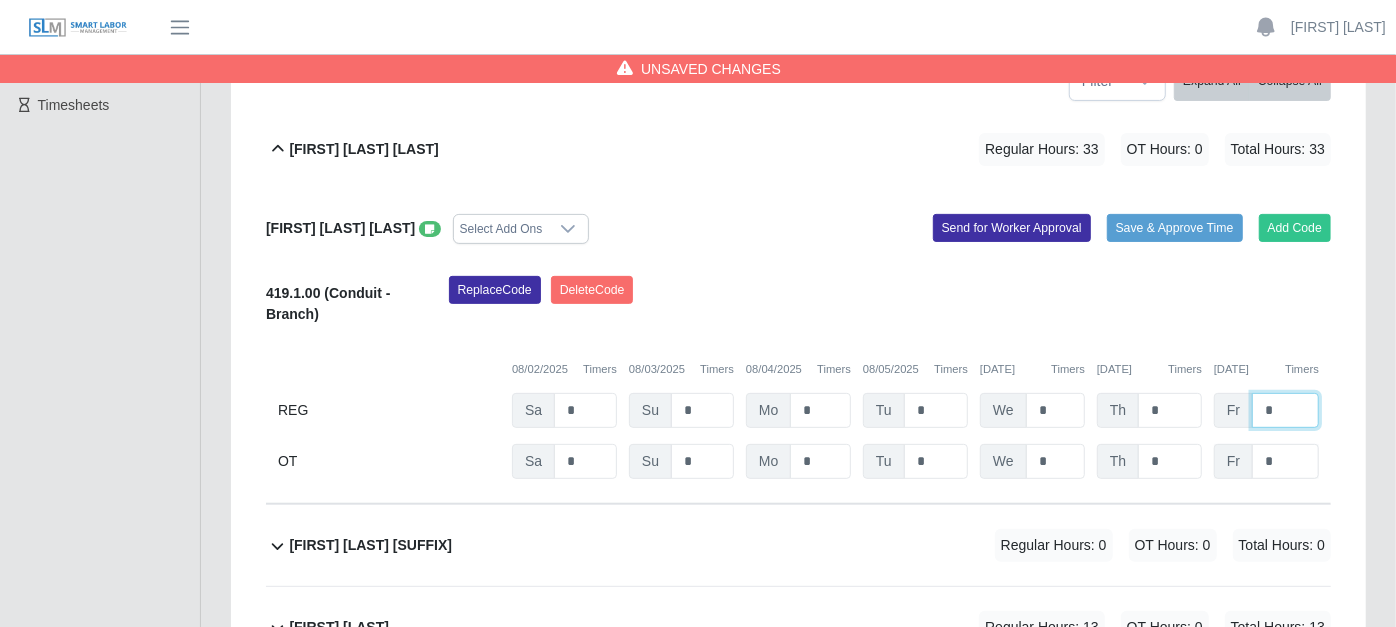 type on "*" 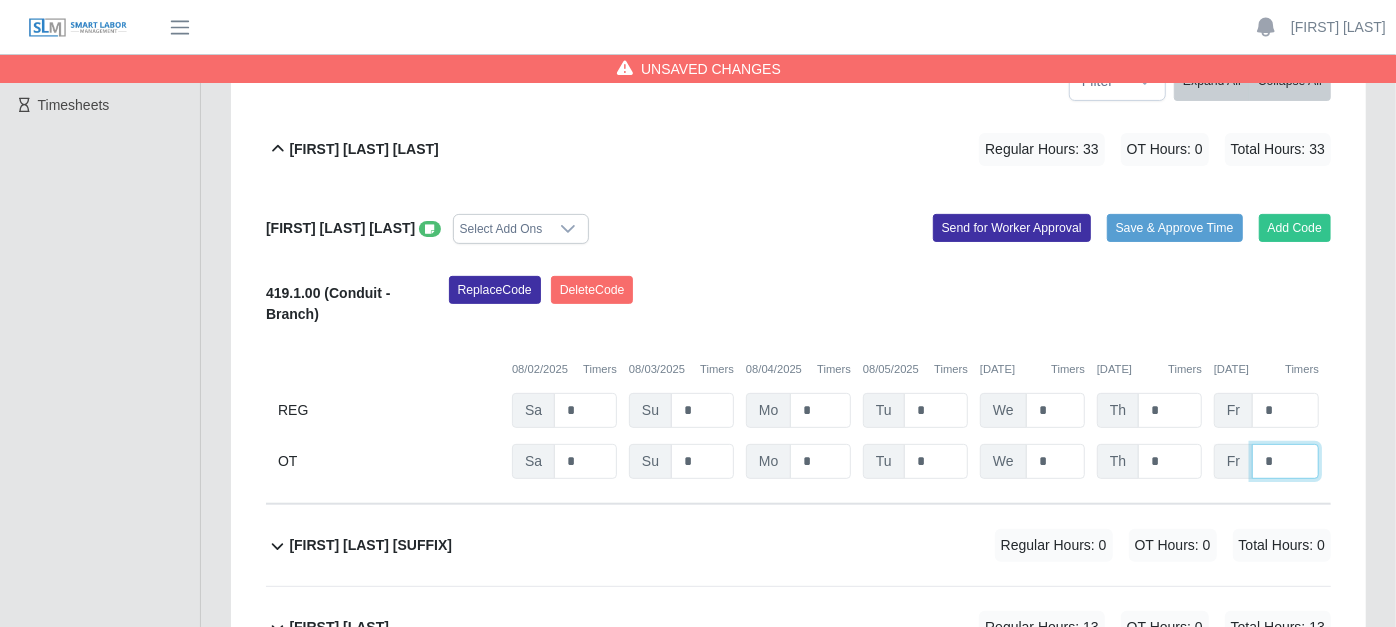 click on "*" at bounding box center (1285, 461) 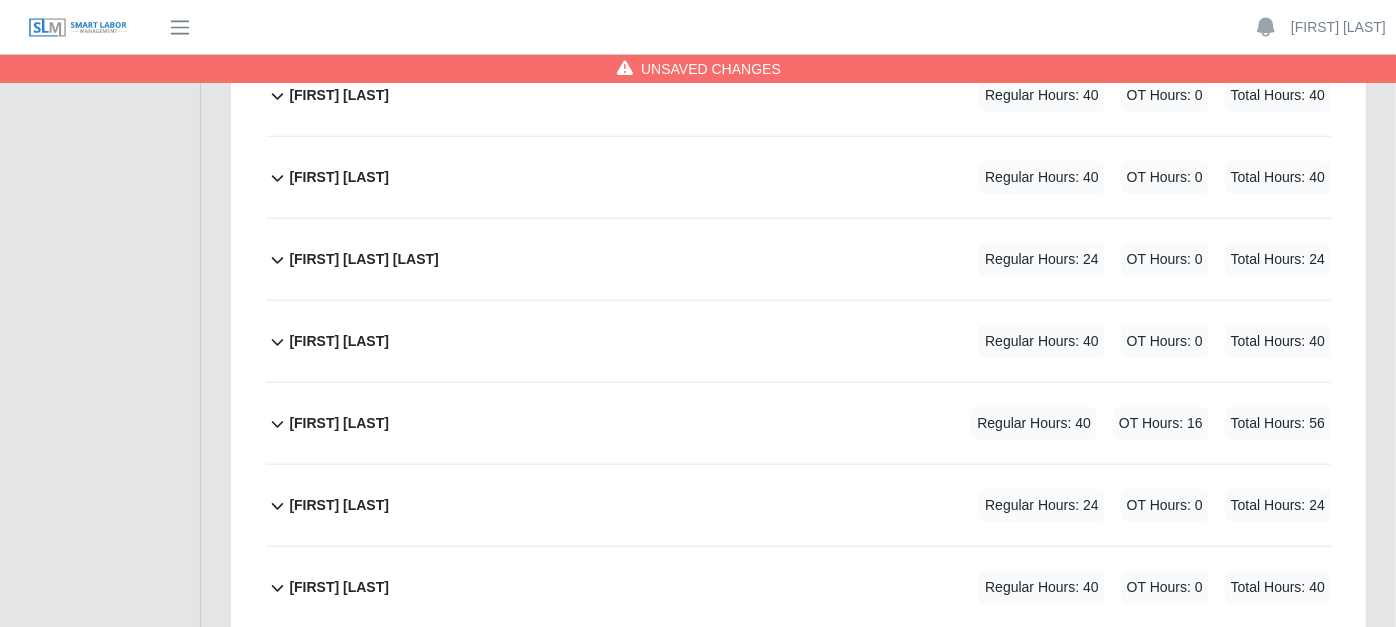 scroll, scrollTop: 1222, scrollLeft: 0, axis: vertical 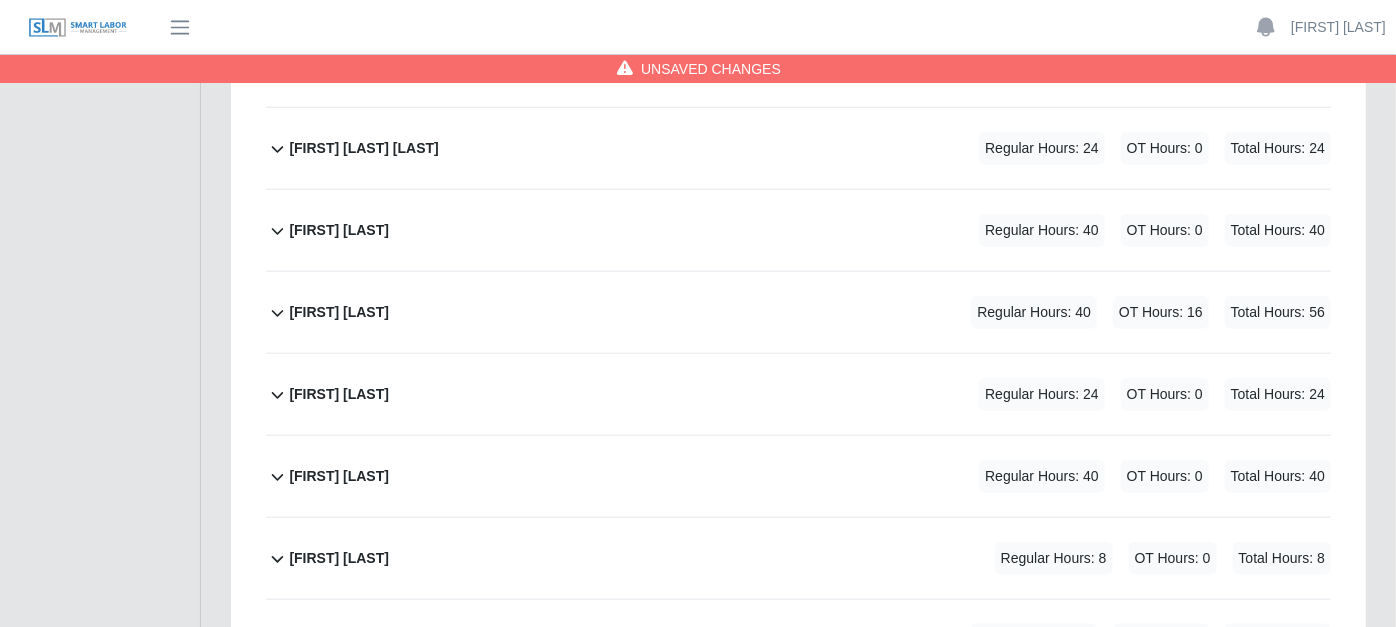 click 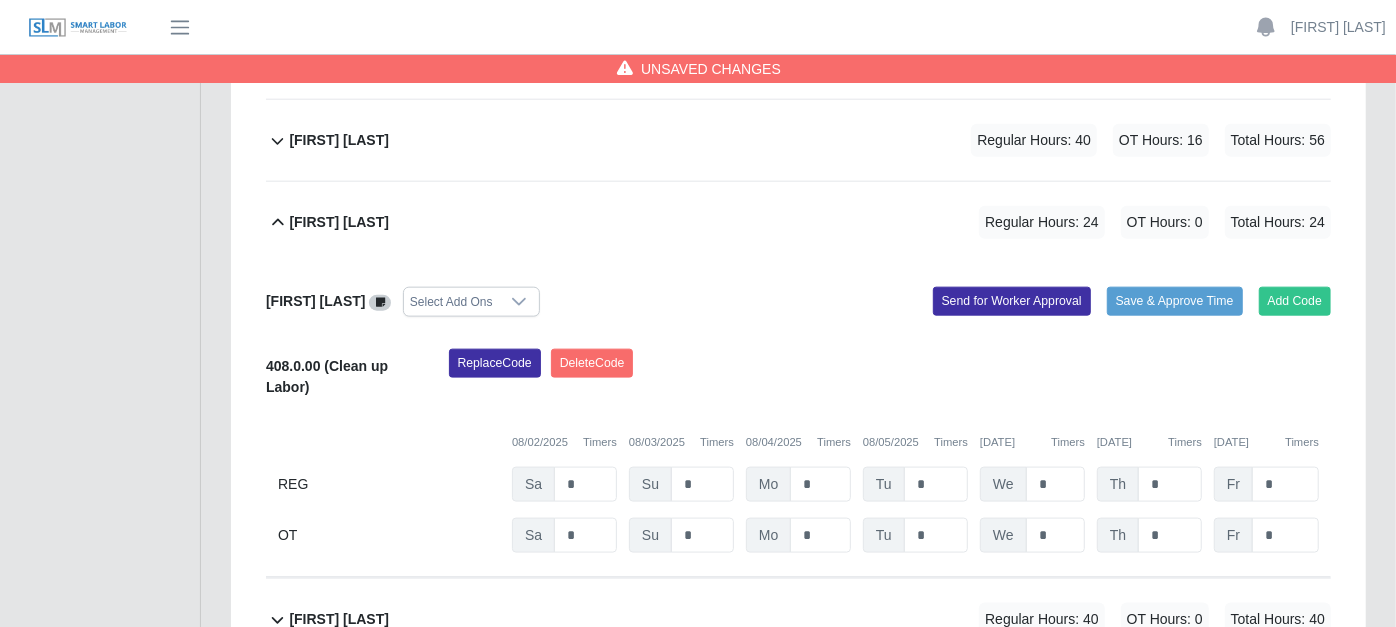 scroll, scrollTop: 1555, scrollLeft: 0, axis: vertical 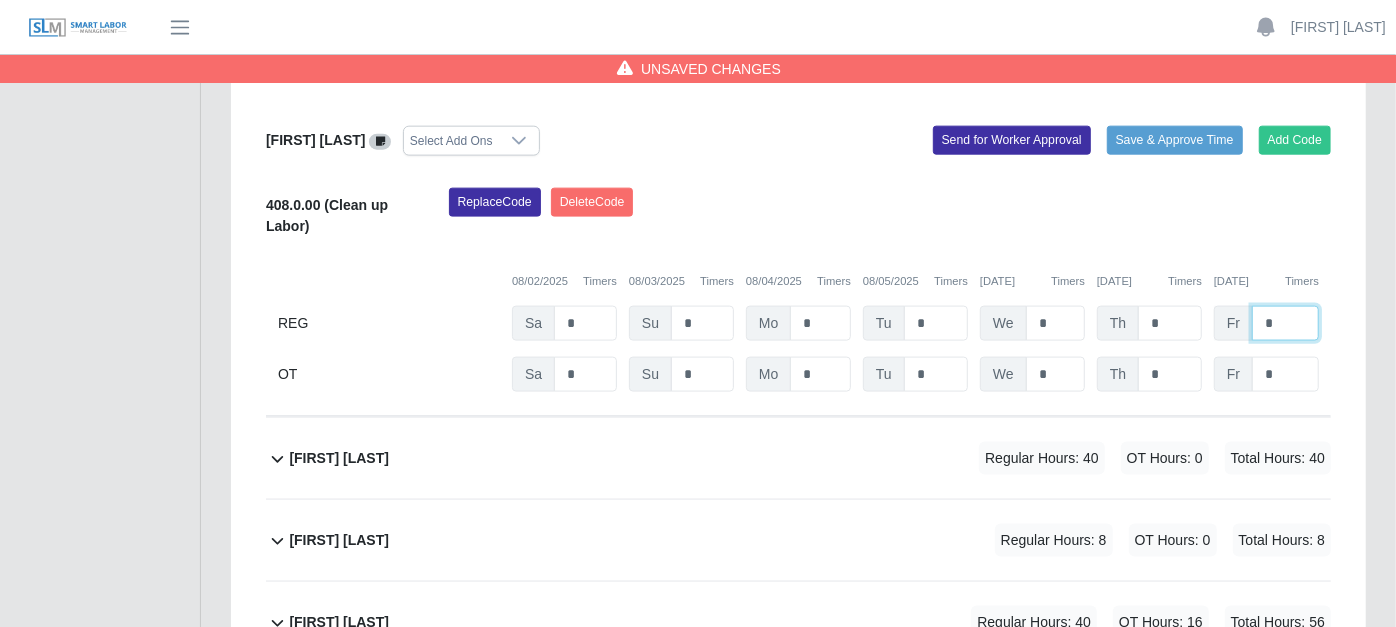 click on "*" at bounding box center (1285, 323) 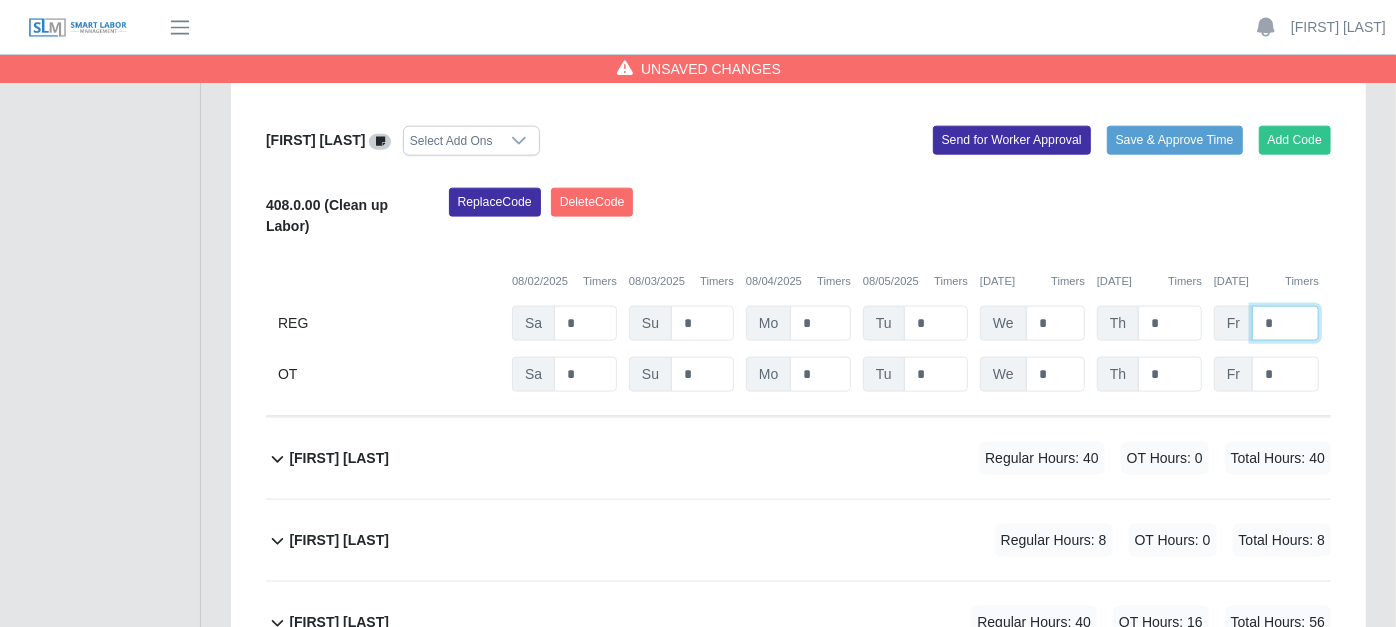 type on "*" 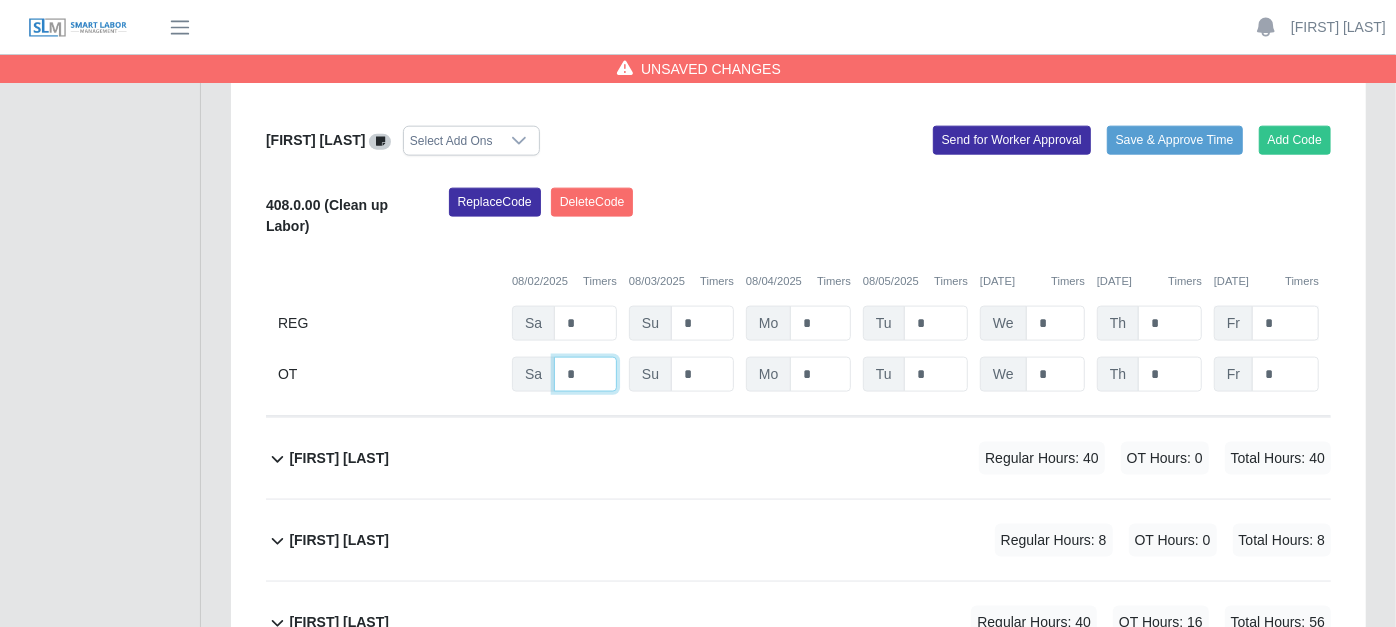 scroll, scrollTop: 1666, scrollLeft: 0, axis: vertical 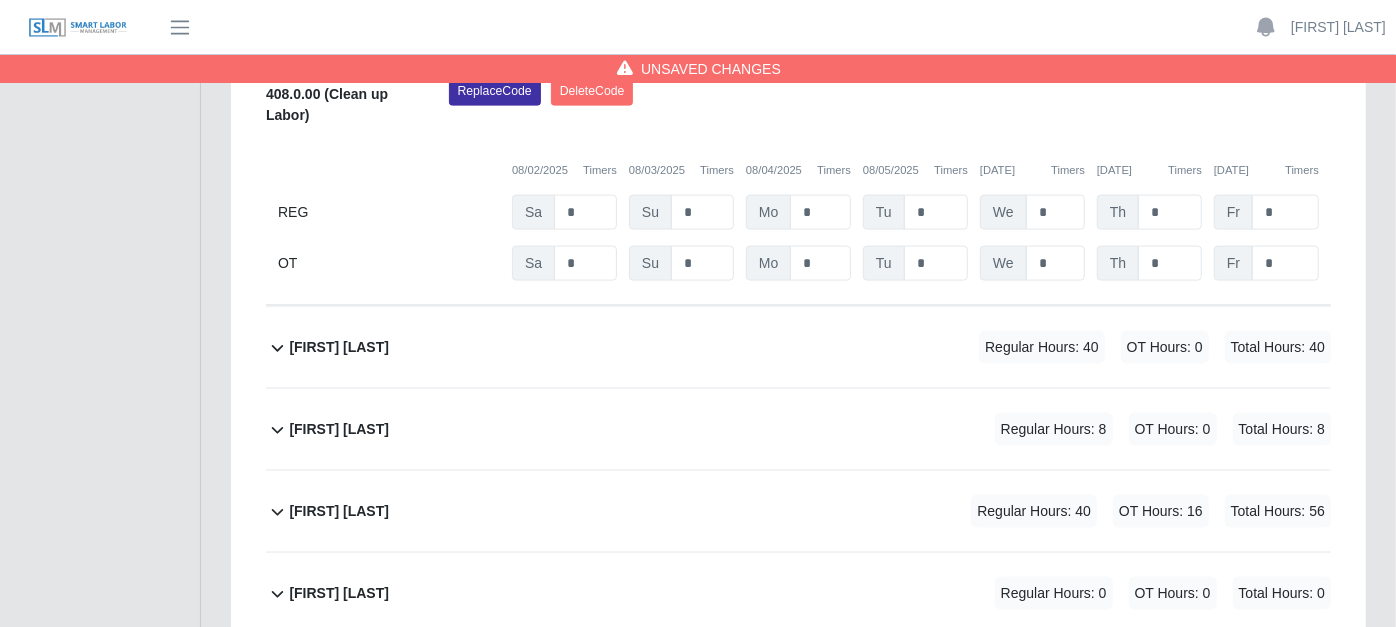 click on "Ryan Branting" at bounding box center (339, 429) 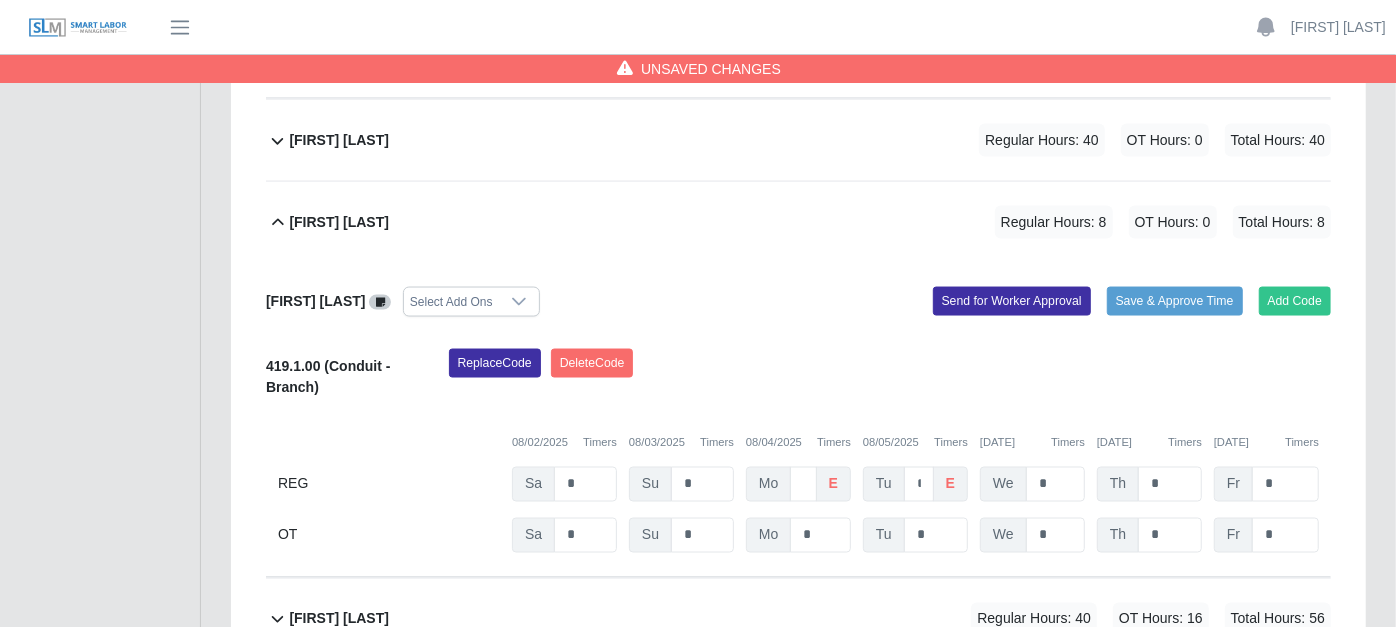 scroll, scrollTop: 1888, scrollLeft: 0, axis: vertical 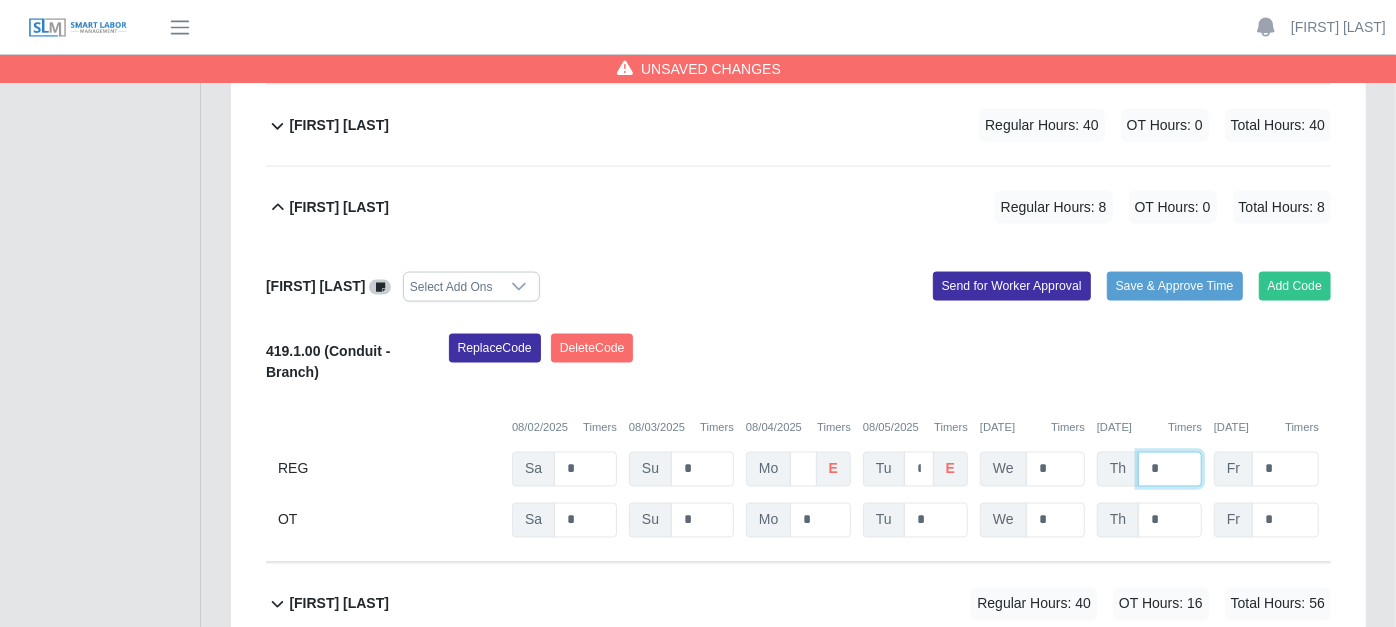 click on "*" at bounding box center [1170, 469] 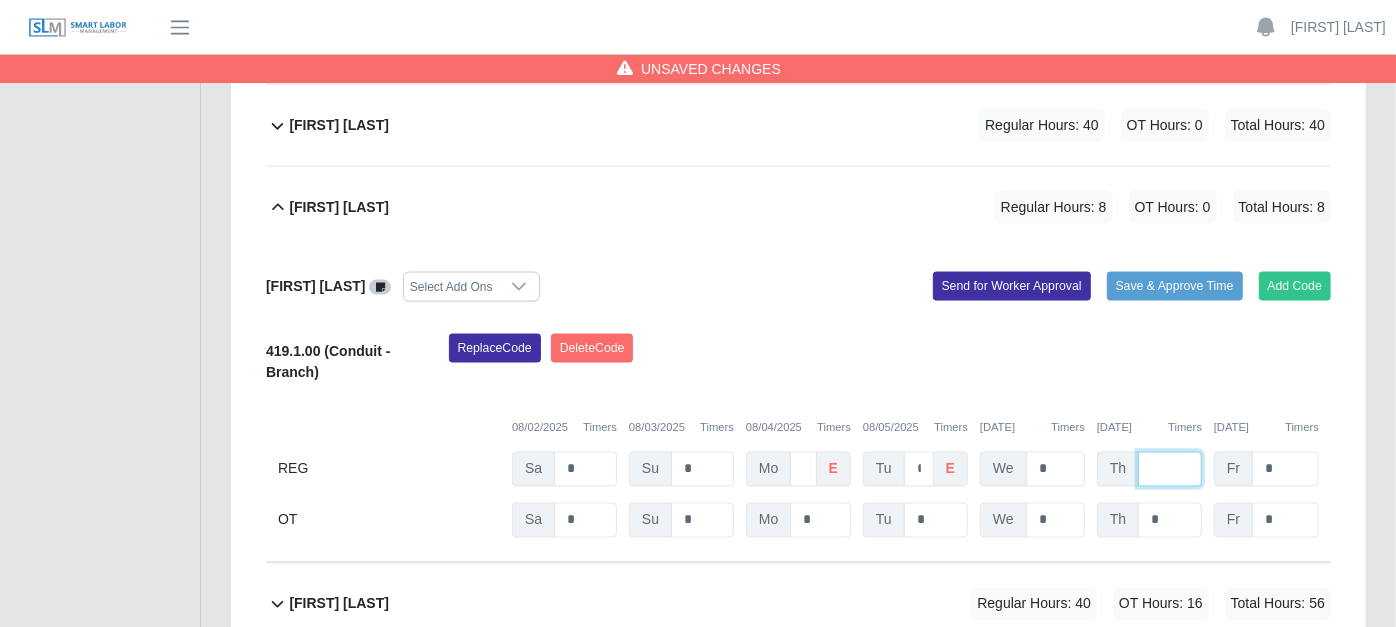 type on "*" 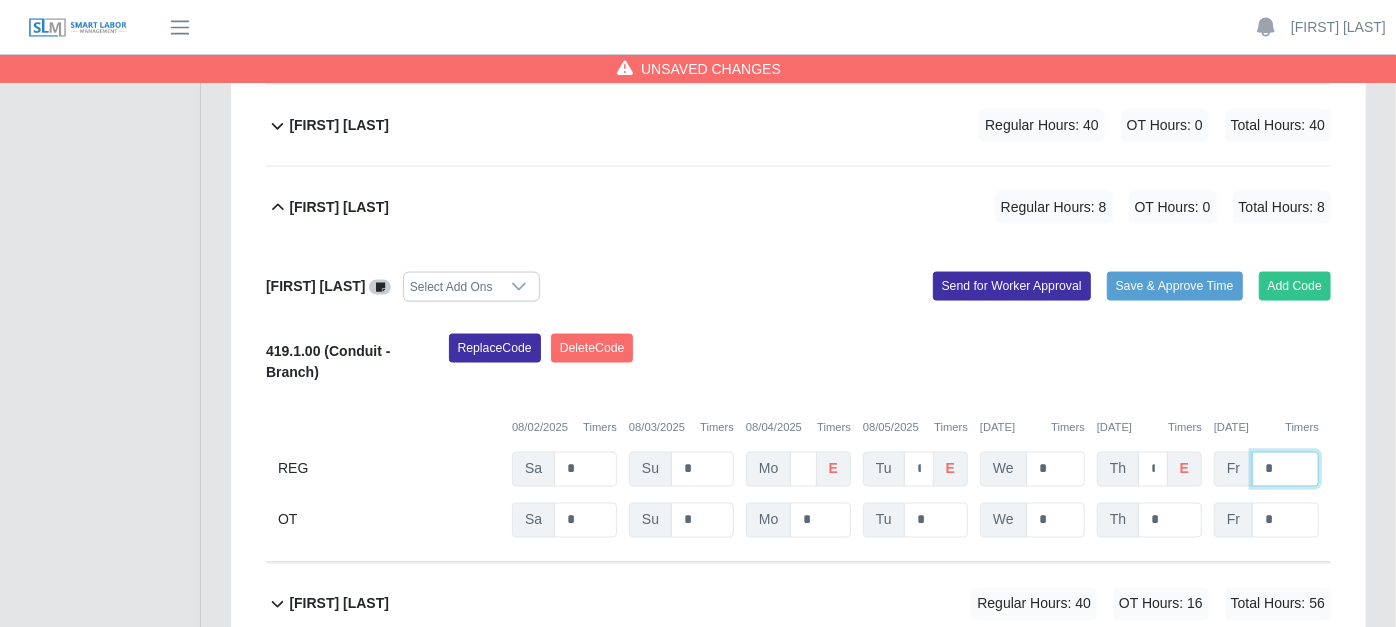 click on "*" at bounding box center [1285, 469] 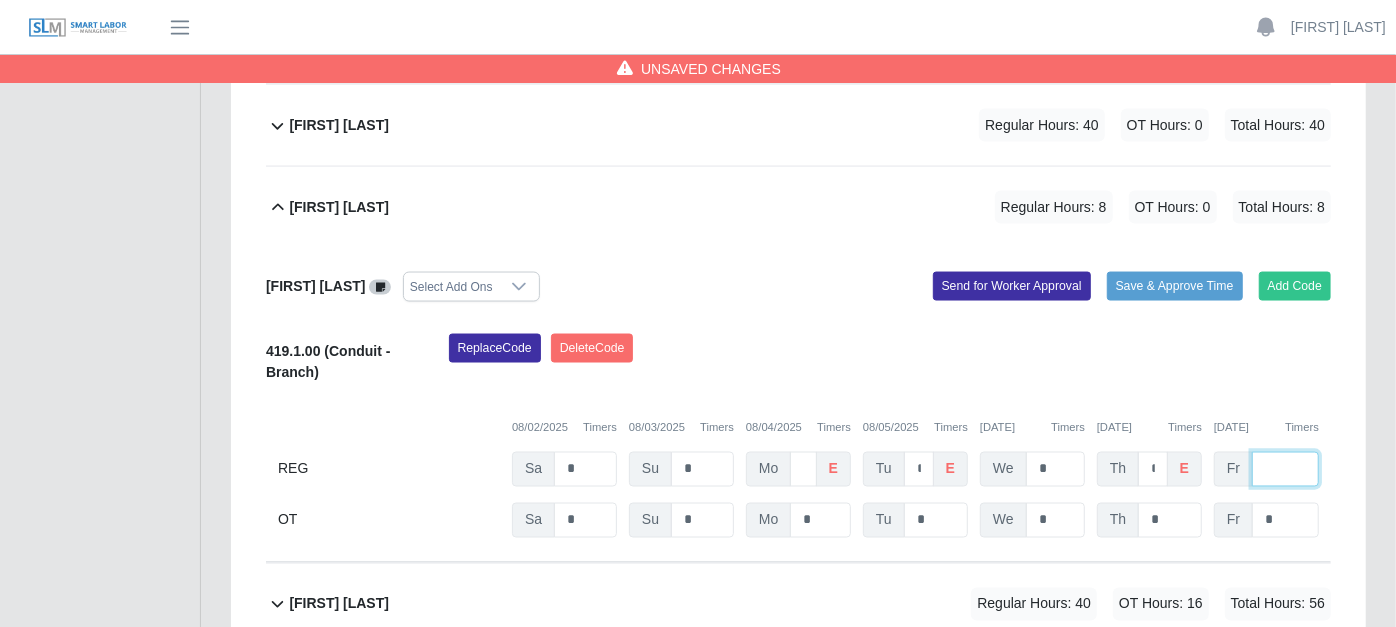 type on "*" 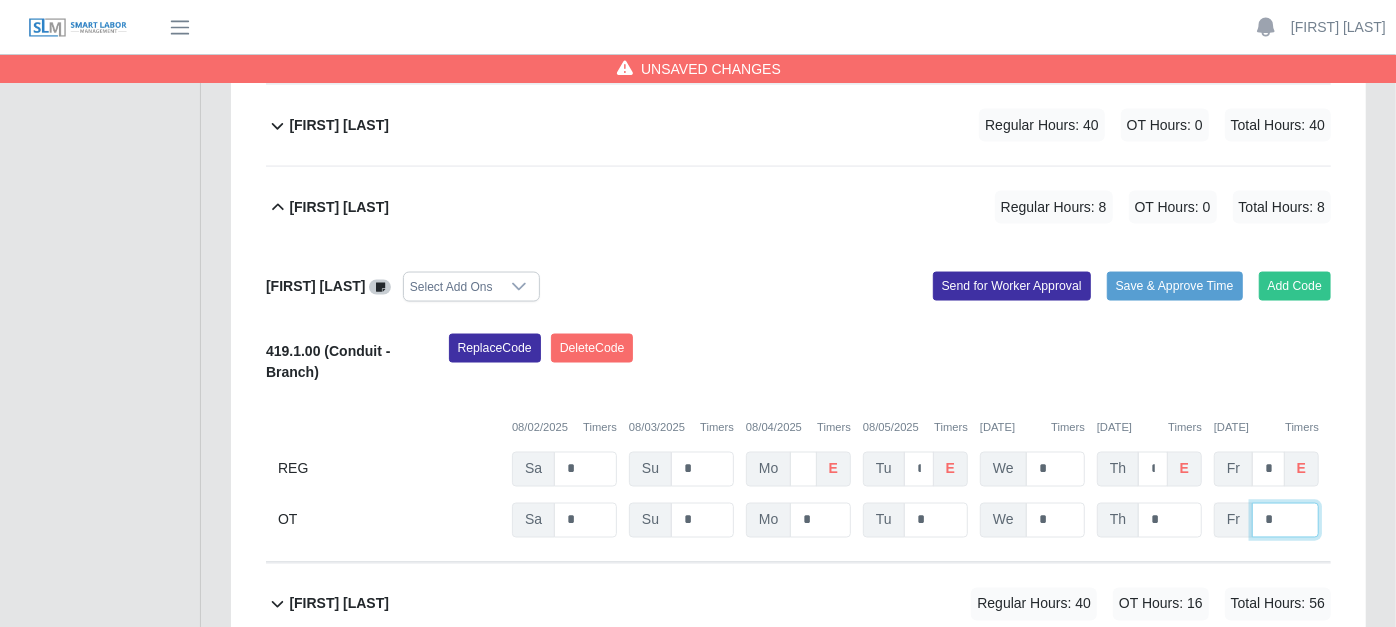 click on "*" at bounding box center [1285, -1094] 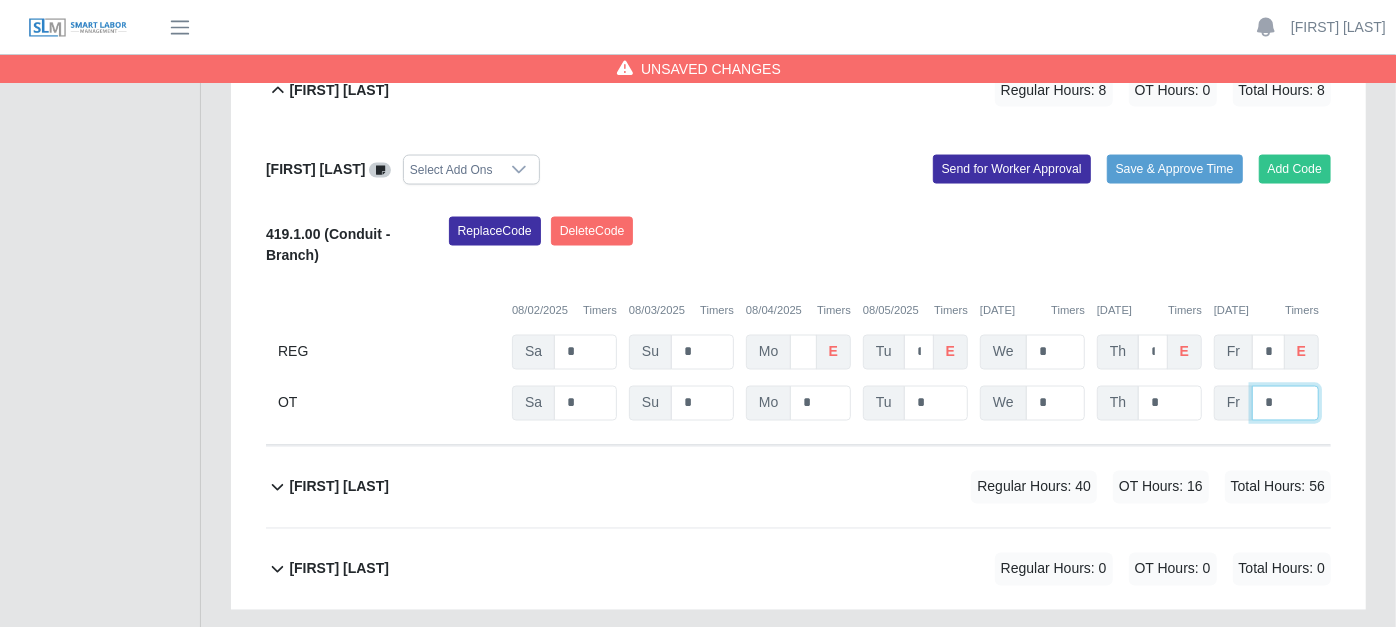 scroll, scrollTop: 2111, scrollLeft: 0, axis: vertical 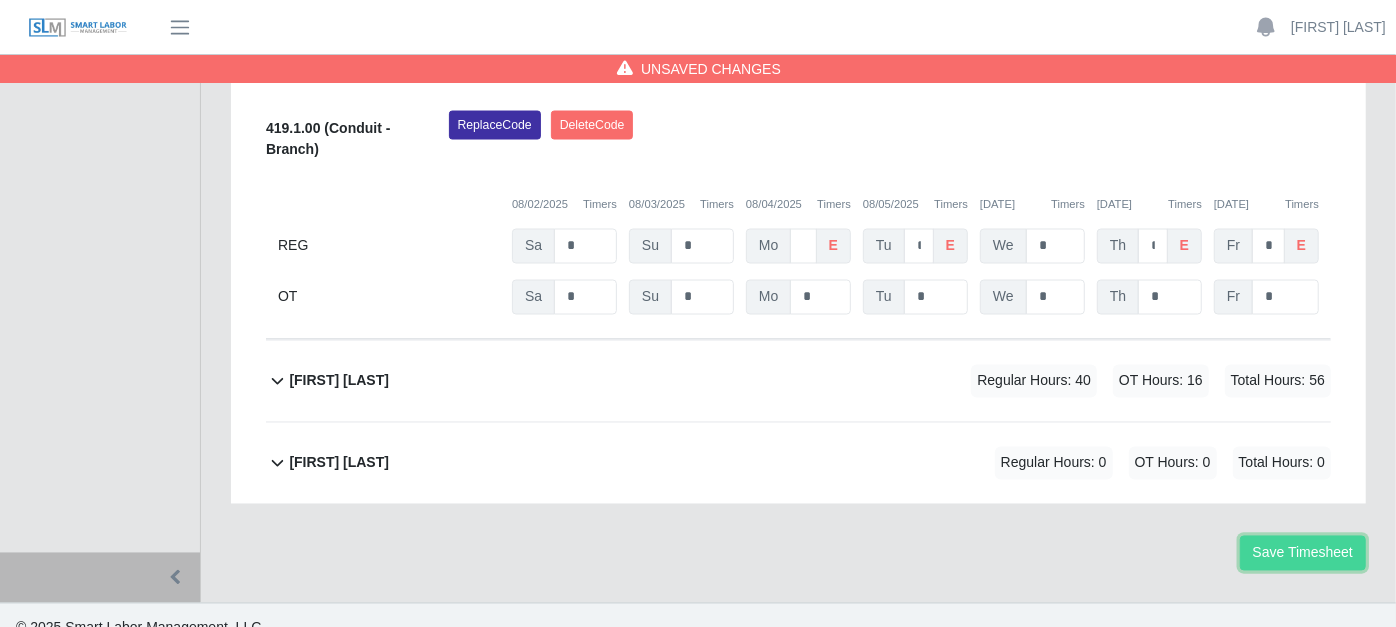 click on "Save
Timesheet" at bounding box center [1303, 553] 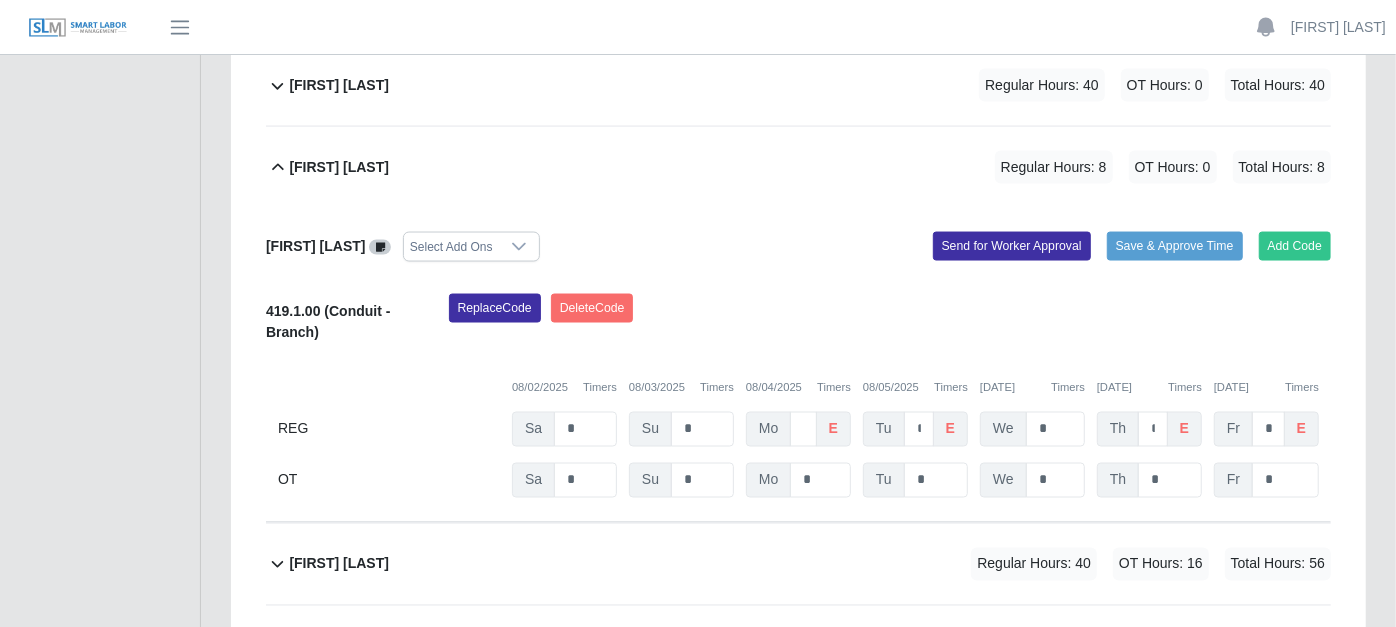 scroll, scrollTop: 2128, scrollLeft: 0, axis: vertical 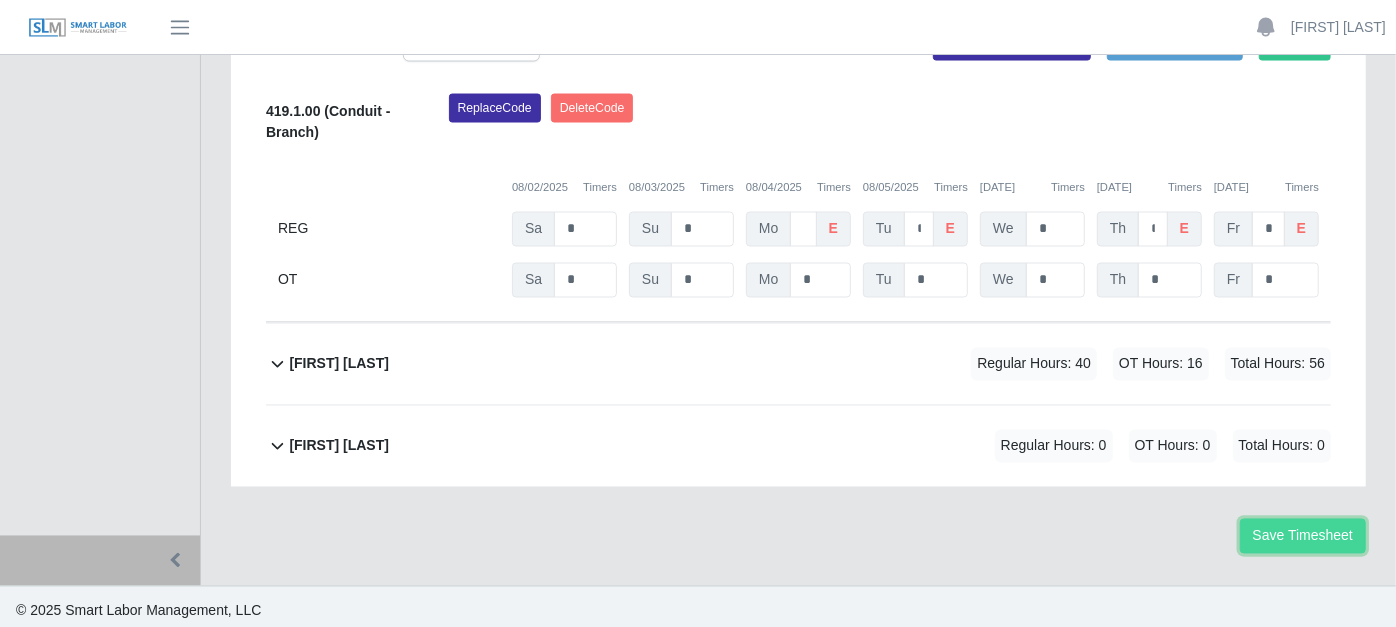 click on "Save
Timesheet" at bounding box center [1303, 536] 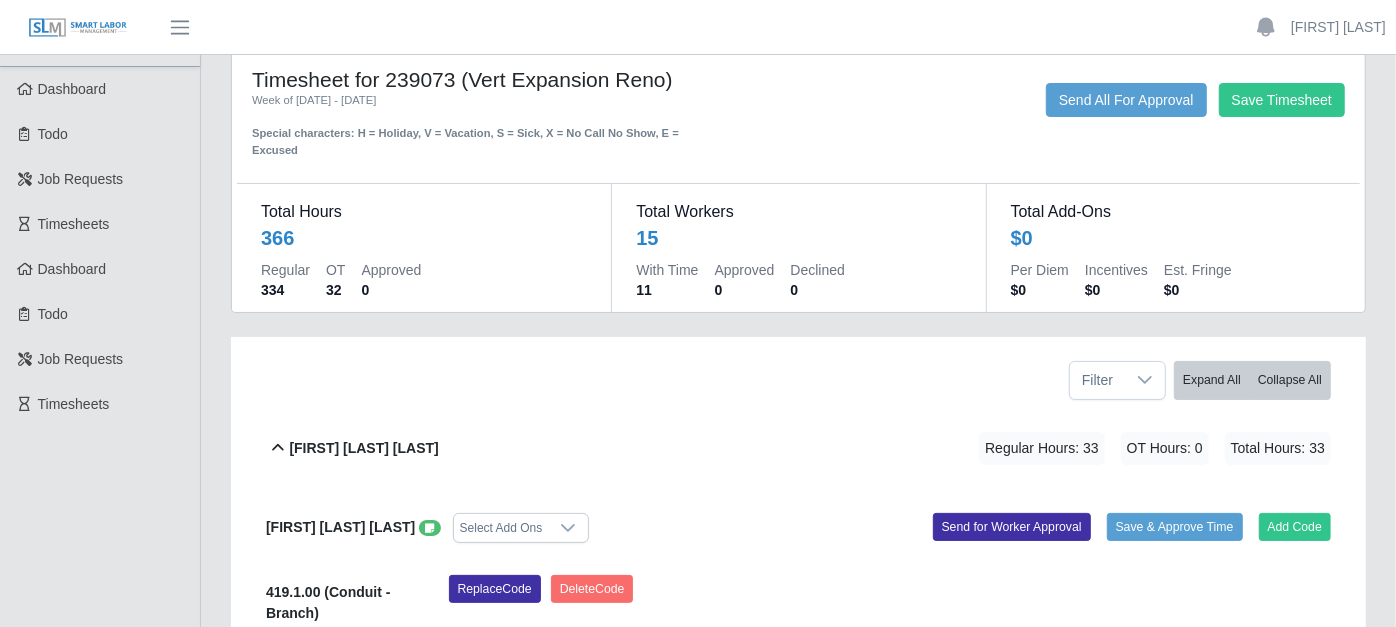 scroll, scrollTop: 0, scrollLeft: 0, axis: both 